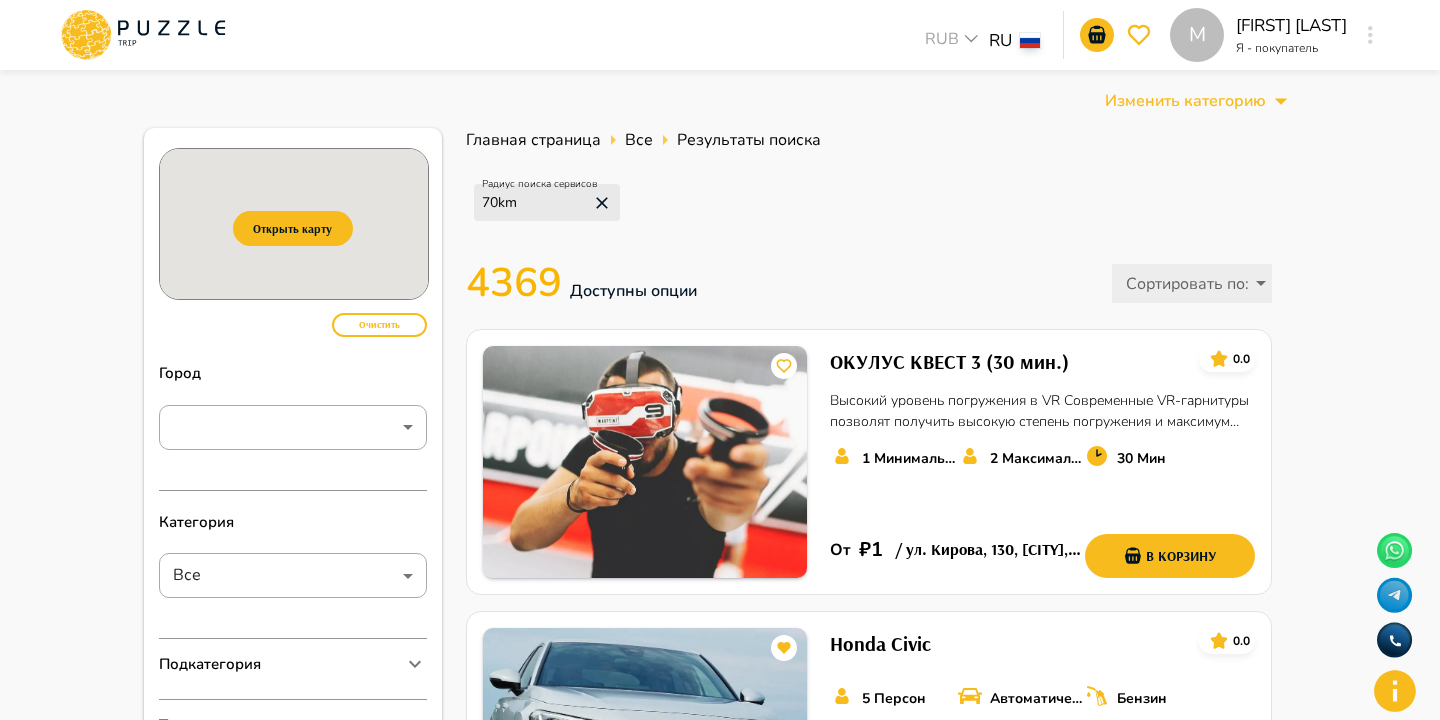 scroll, scrollTop: 0, scrollLeft: 0, axis: both 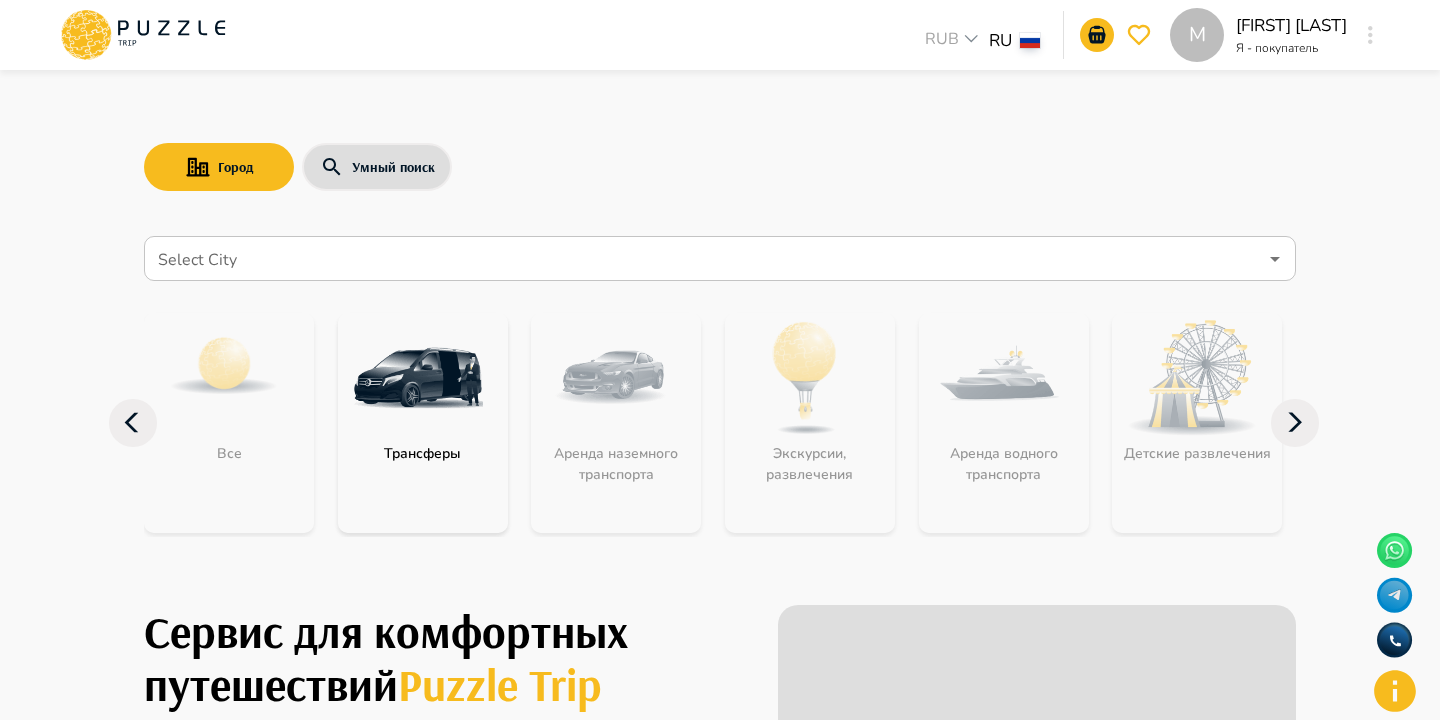 click at bounding box center (418, 378) 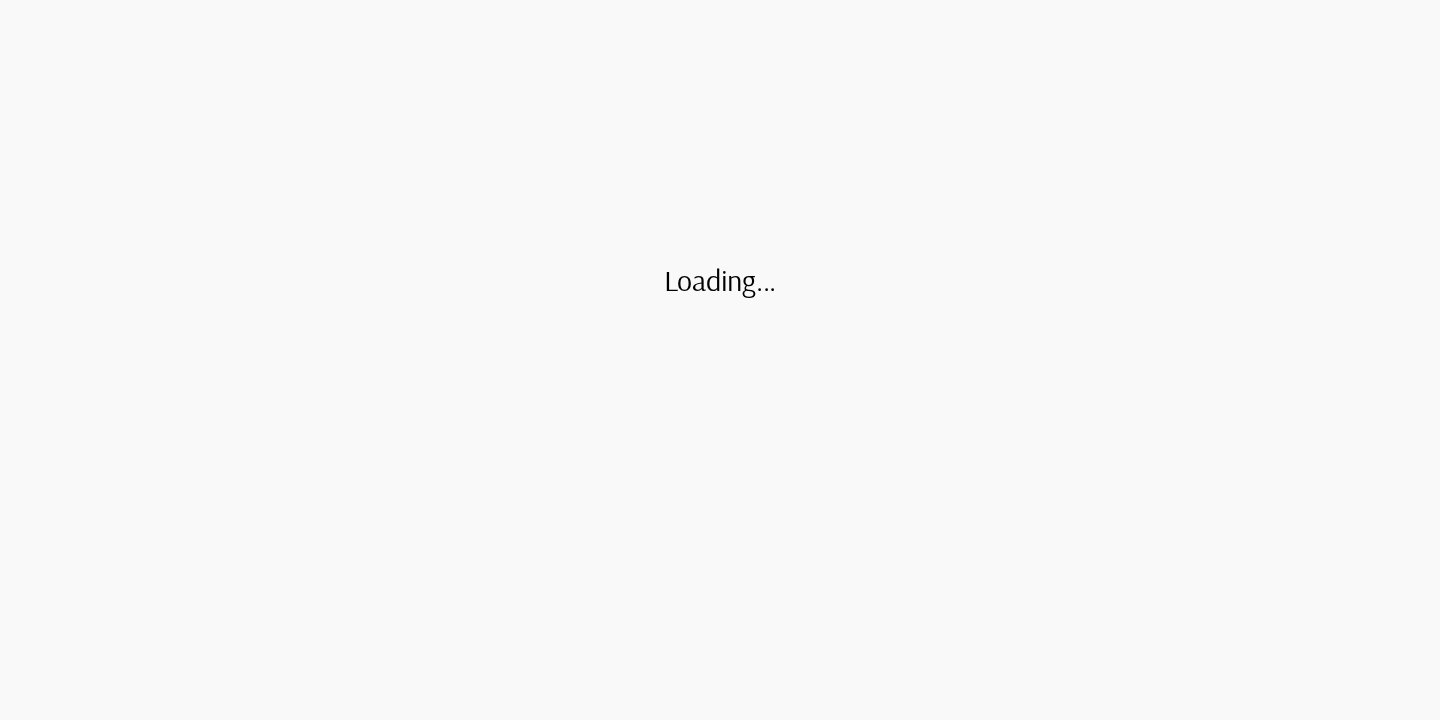 scroll, scrollTop: 0, scrollLeft: 0, axis: both 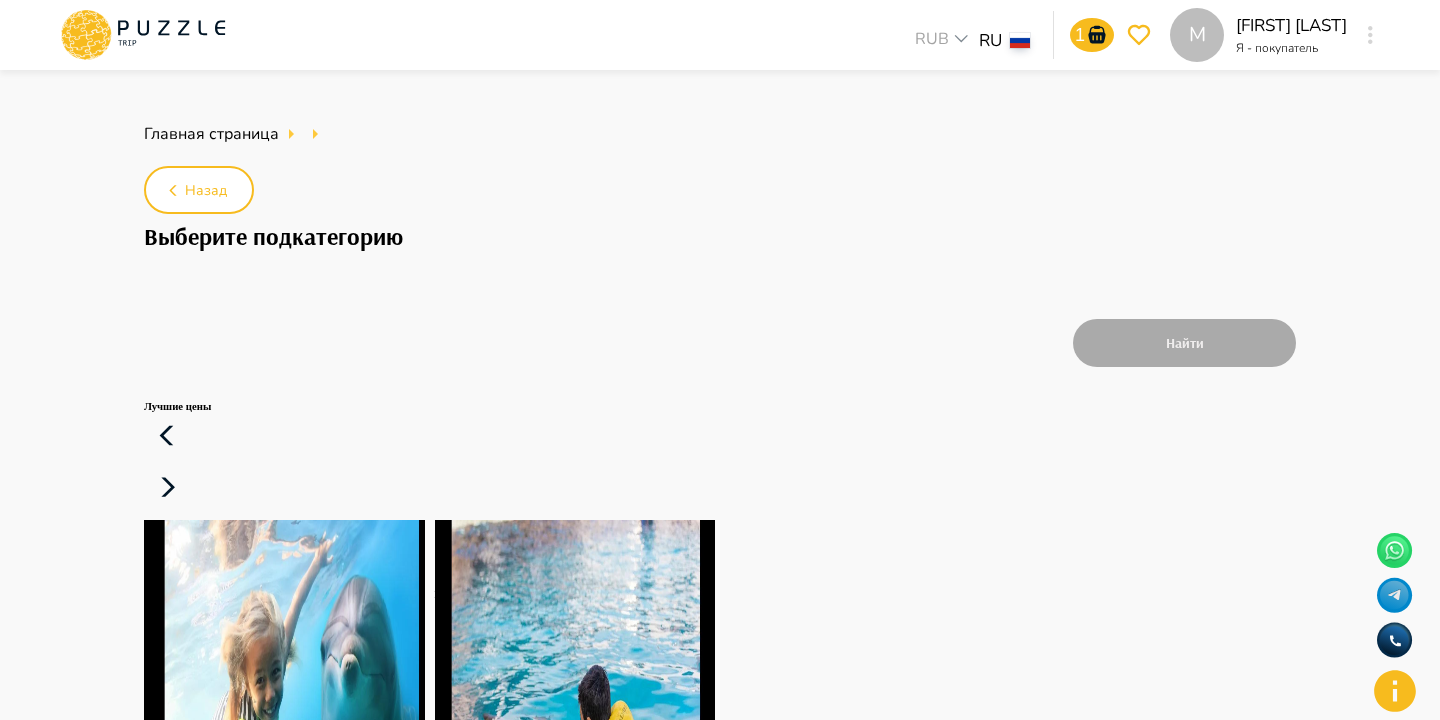 click 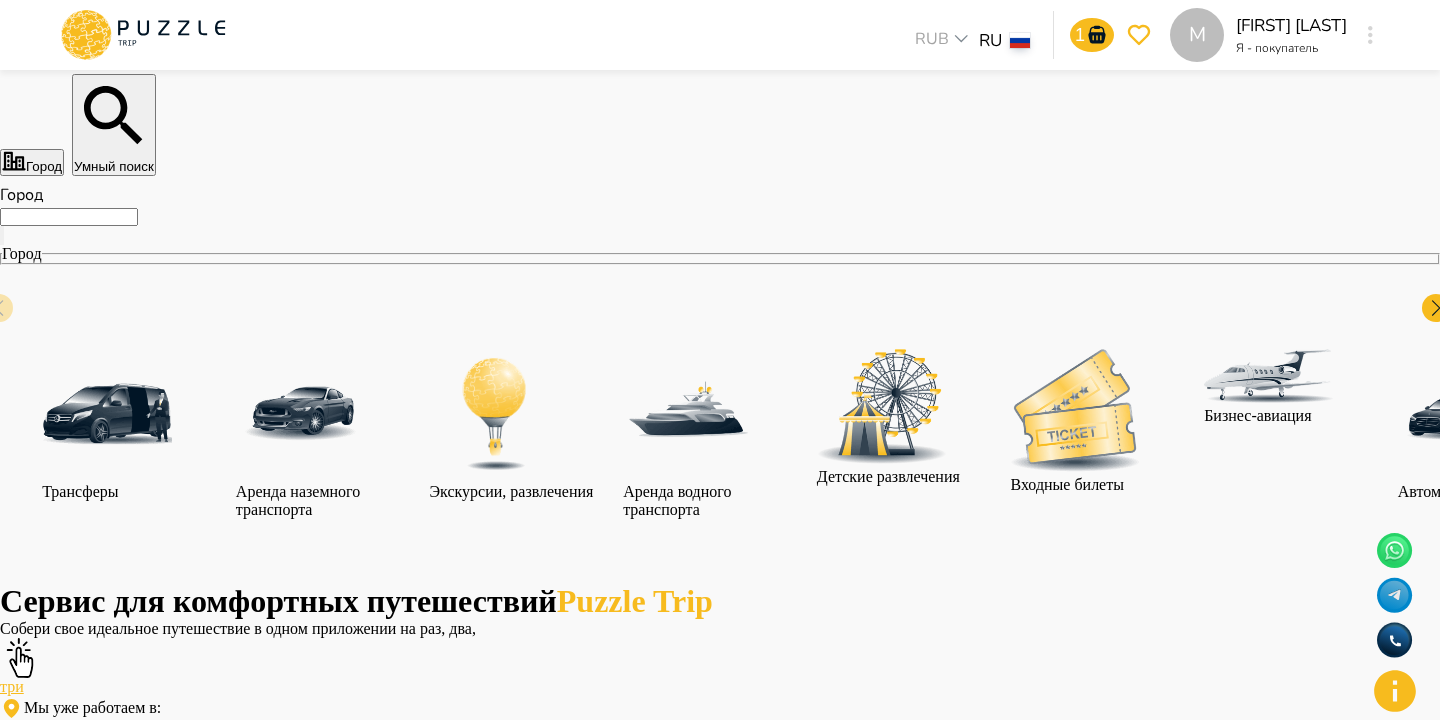 click at bounding box center (107, 414) 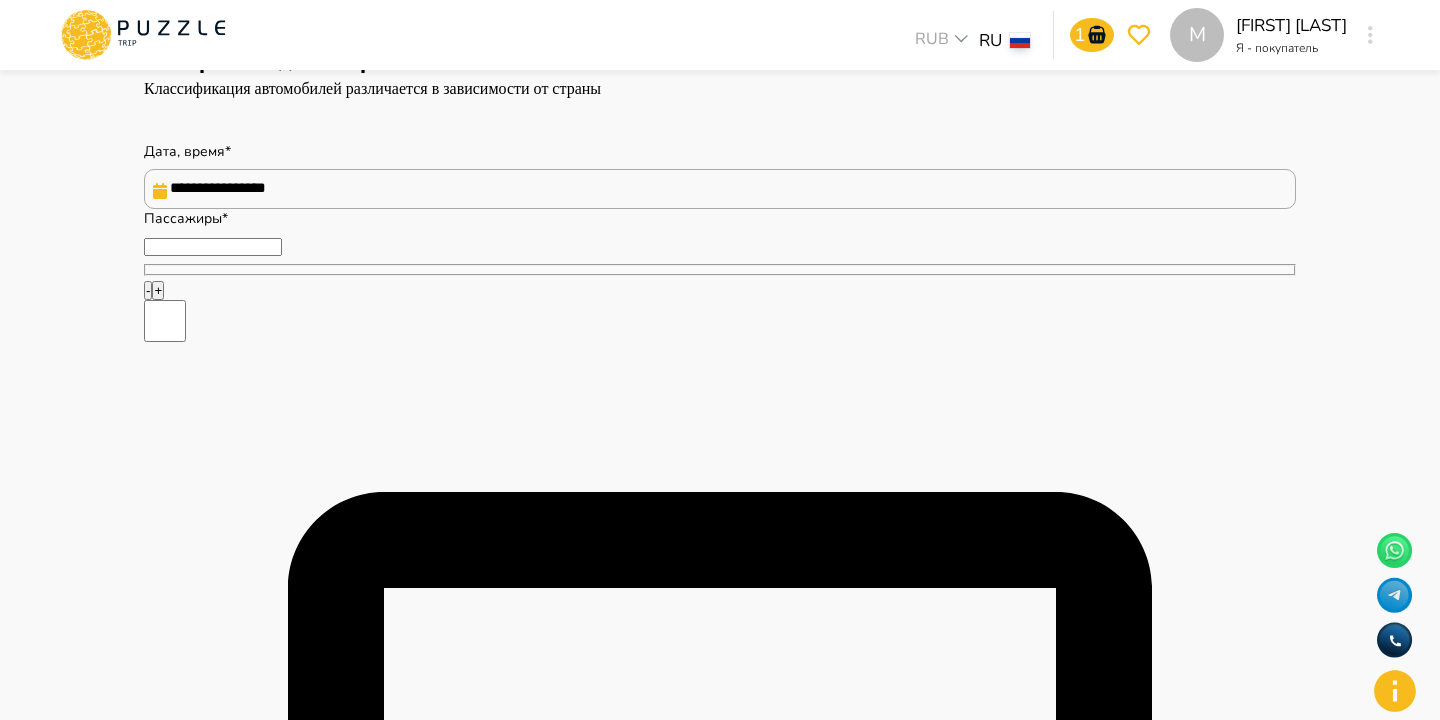 scroll, scrollTop: 0, scrollLeft: 0, axis: both 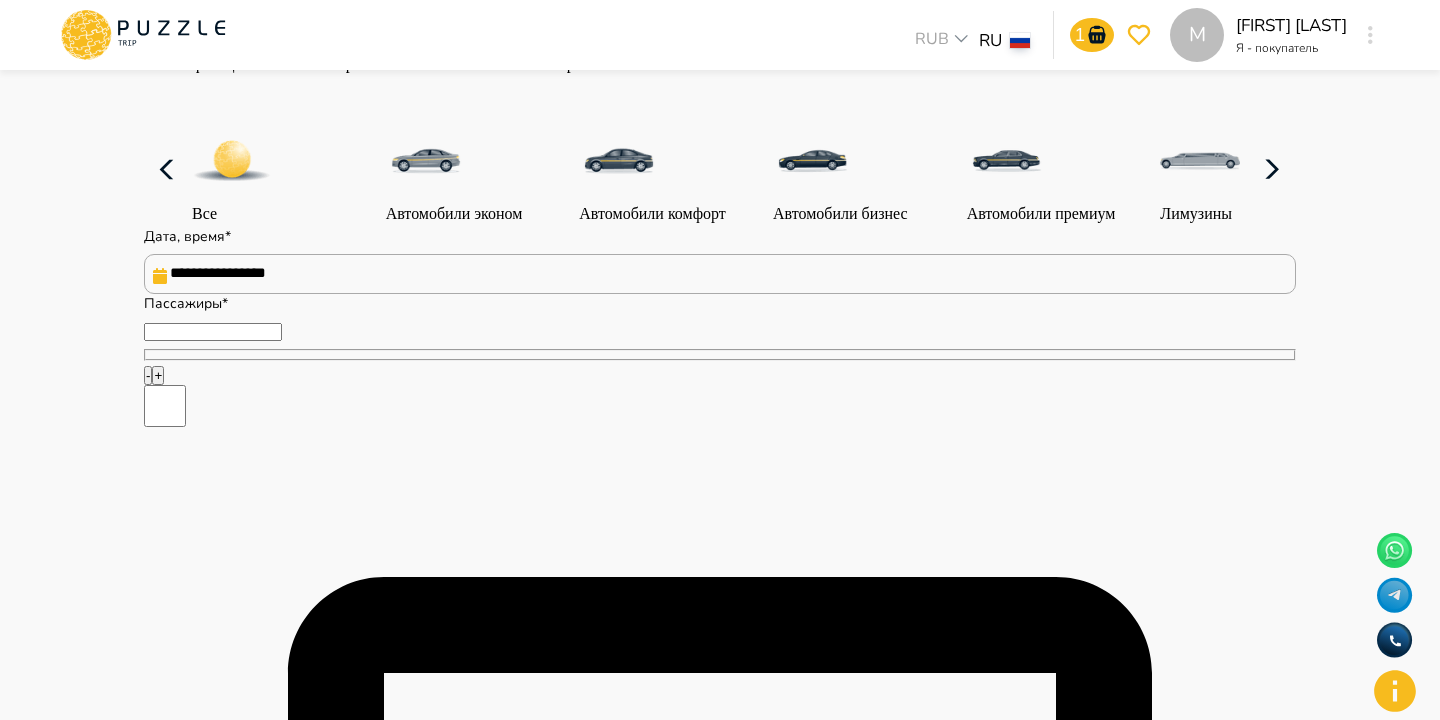 type on "*" 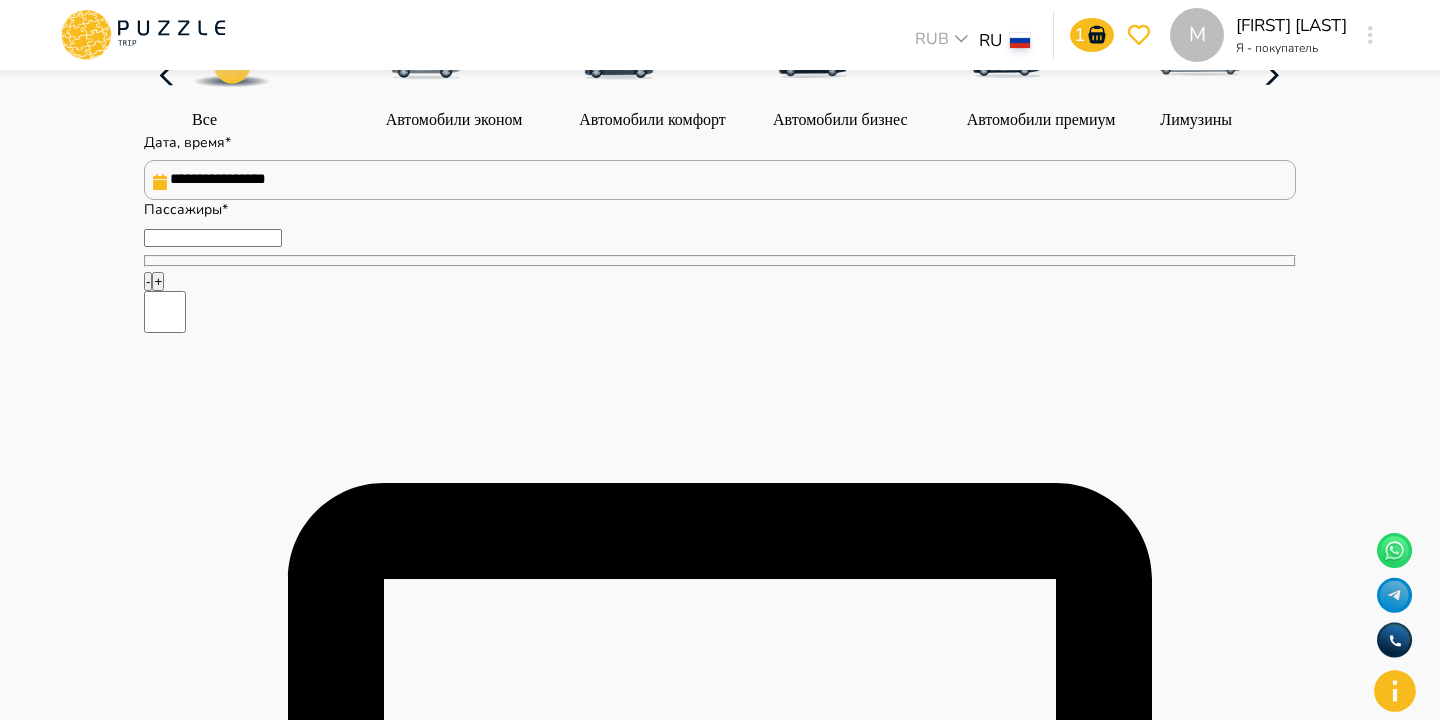scroll, scrollTop: 321, scrollLeft: 0, axis: vertical 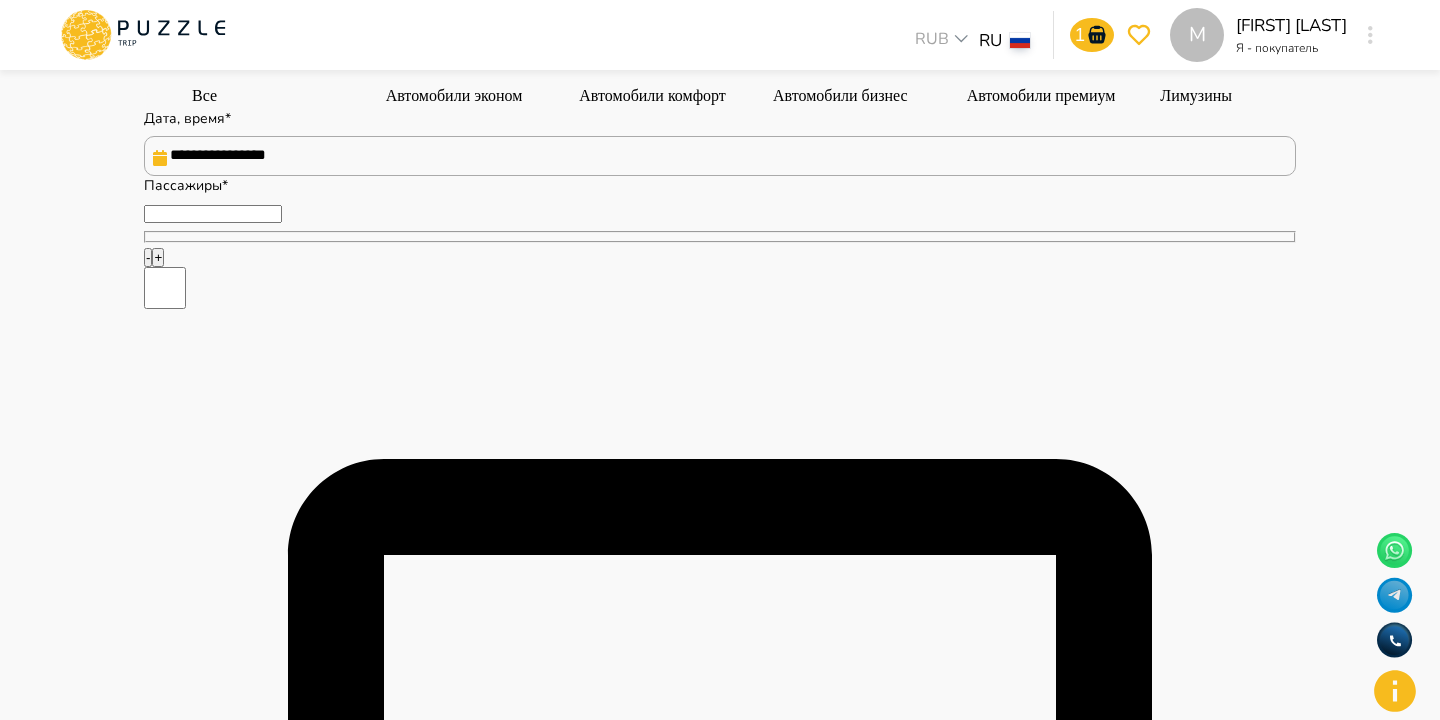 click on "**********" at bounding box center (720, 142) 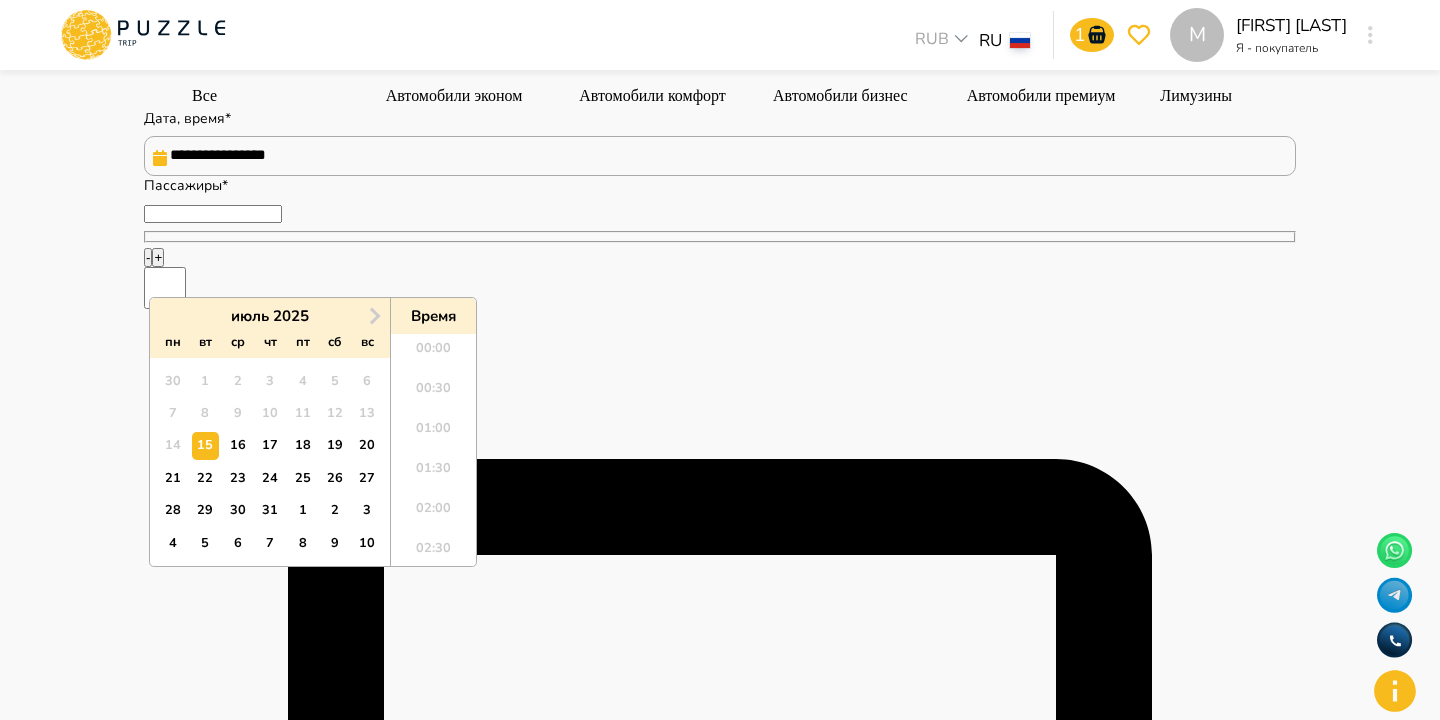 click on "**********" at bounding box center [720, 156] 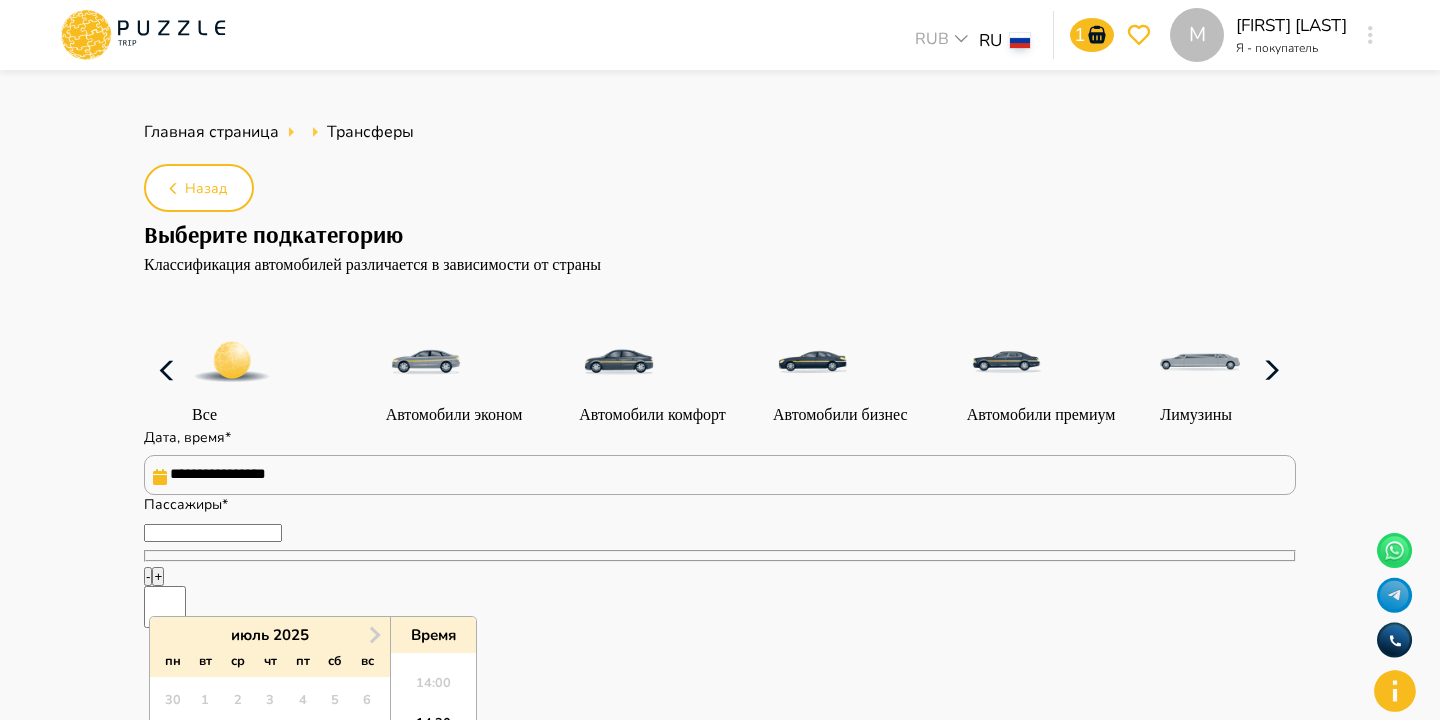 scroll, scrollTop: 0, scrollLeft: 0, axis: both 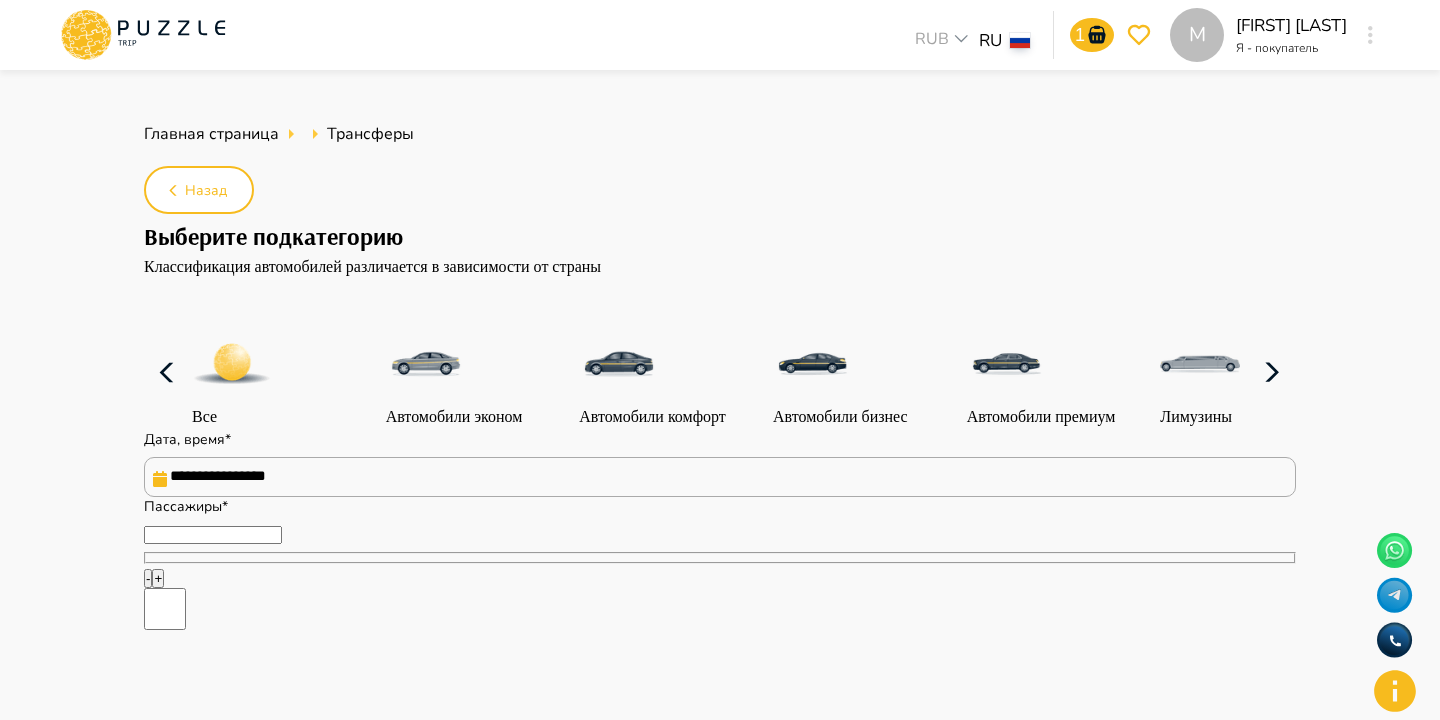 click on "**********" at bounding box center (720, 1666) 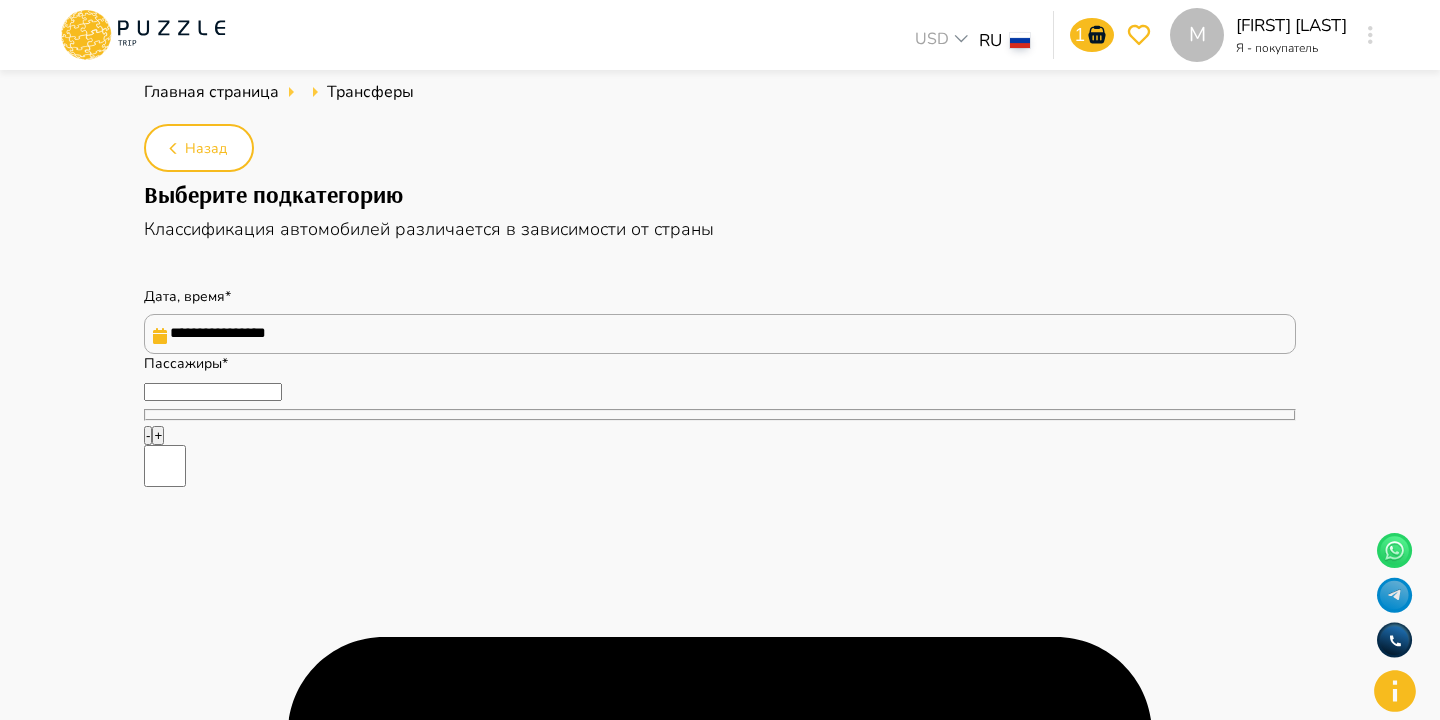 scroll, scrollTop: 64, scrollLeft: 0, axis: vertical 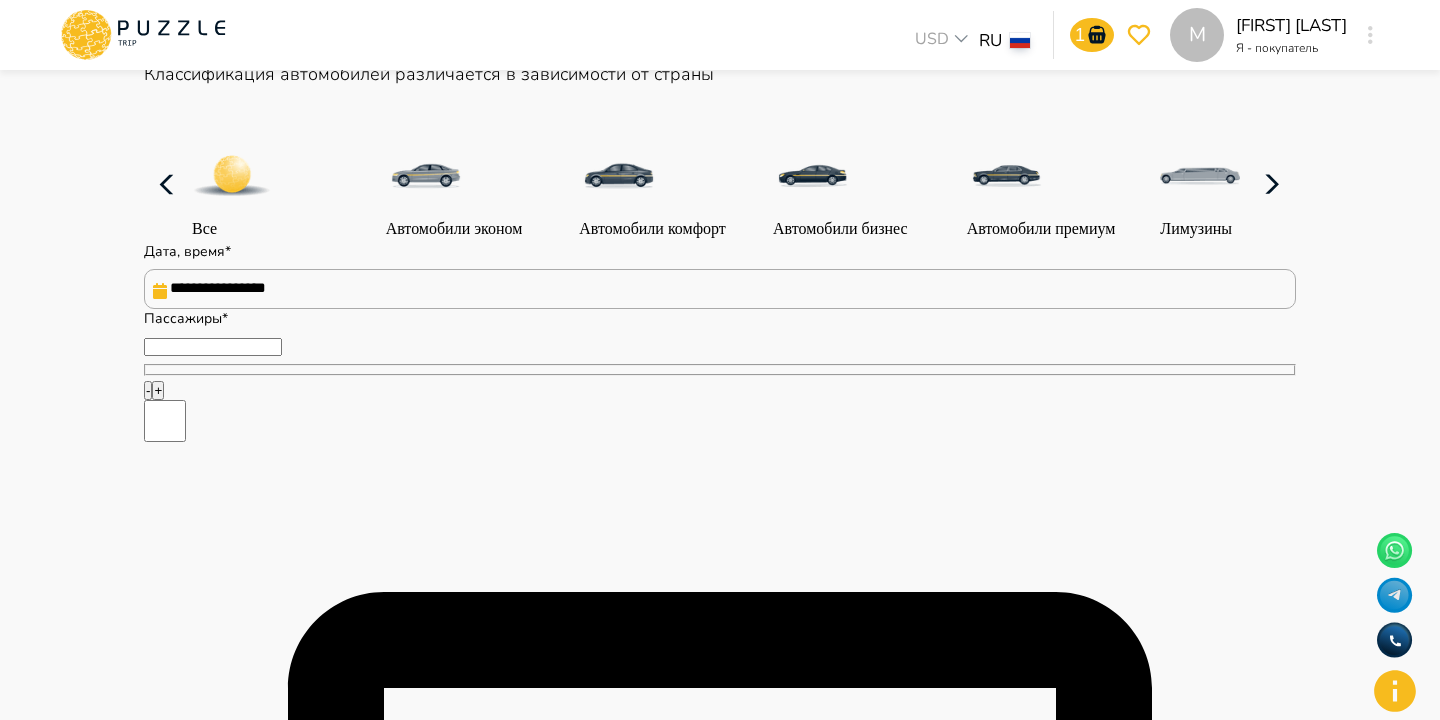 type on "*" 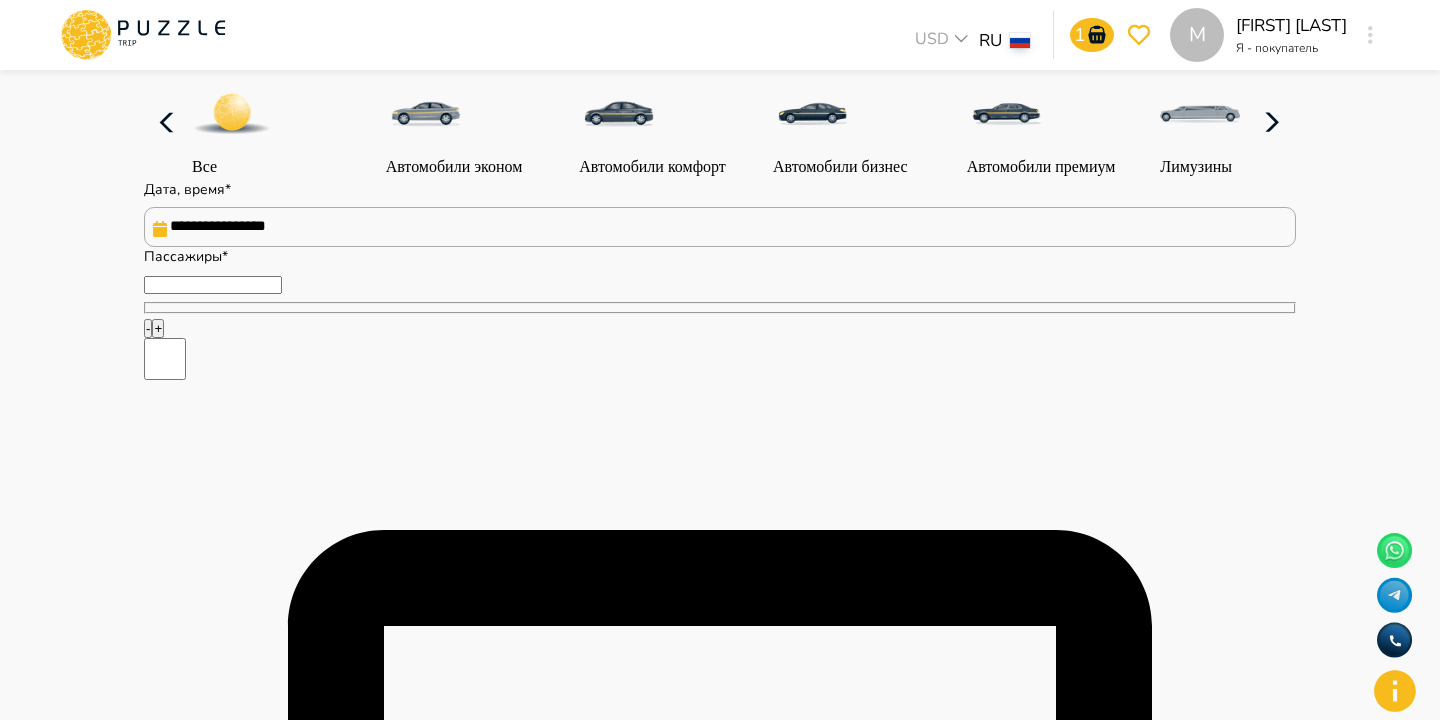 click on "**********" at bounding box center [720, 227] 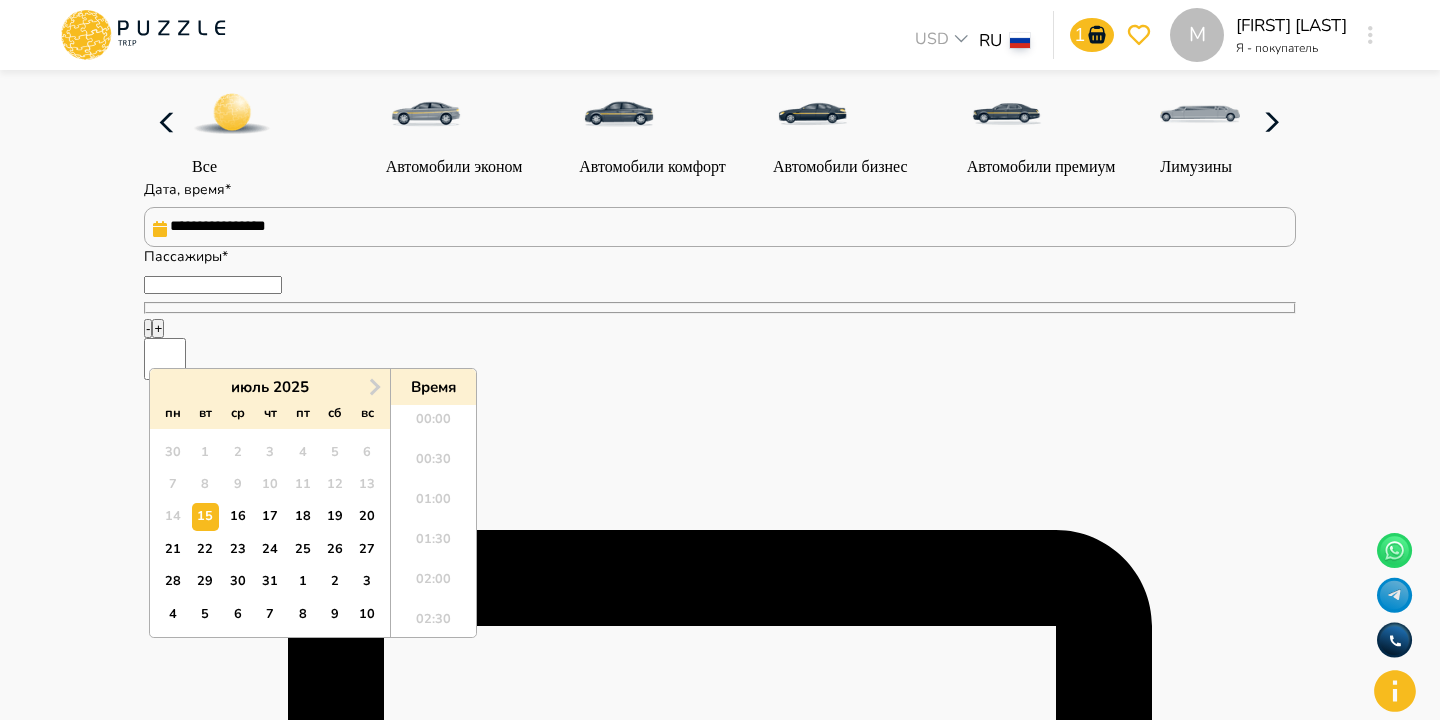 scroll, scrollTop: 1024, scrollLeft: 0, axis: vertical 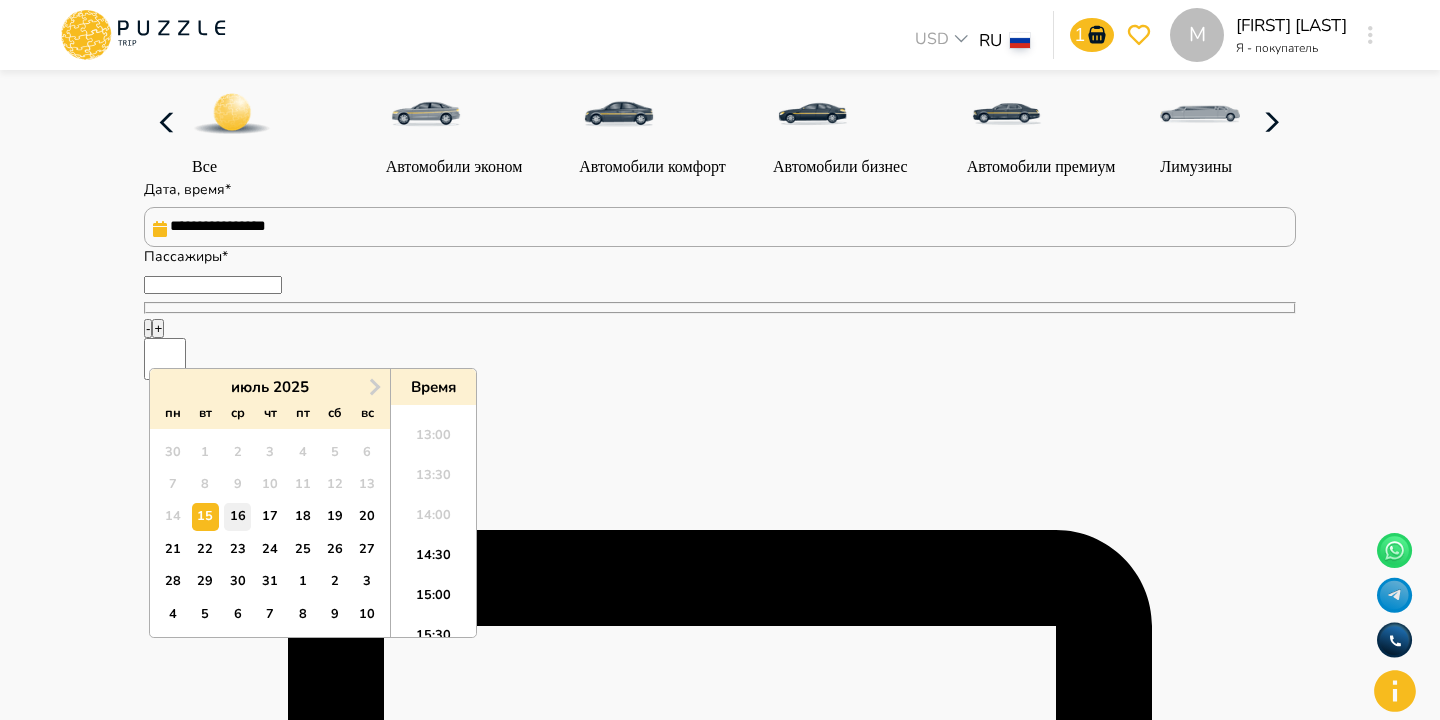 click on "16" at bounding box center (237, 516) 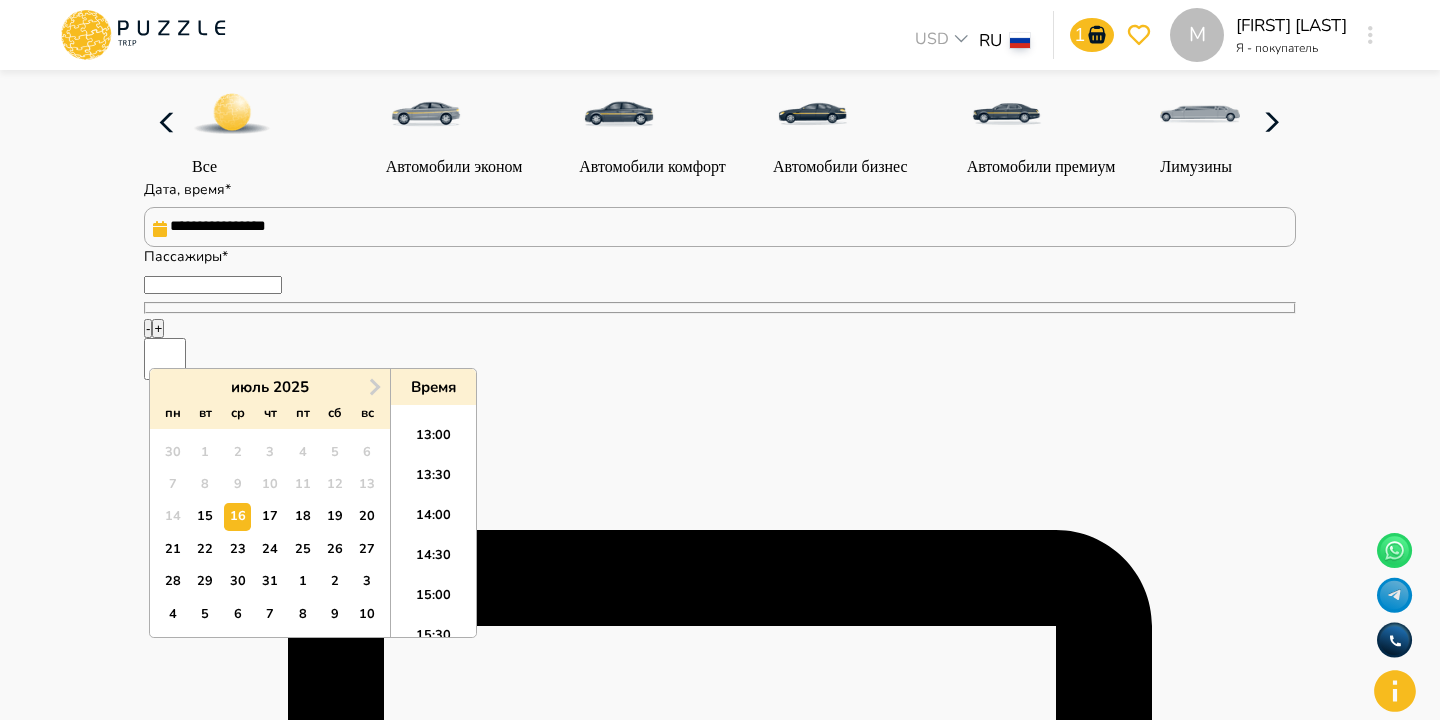 type on "*" 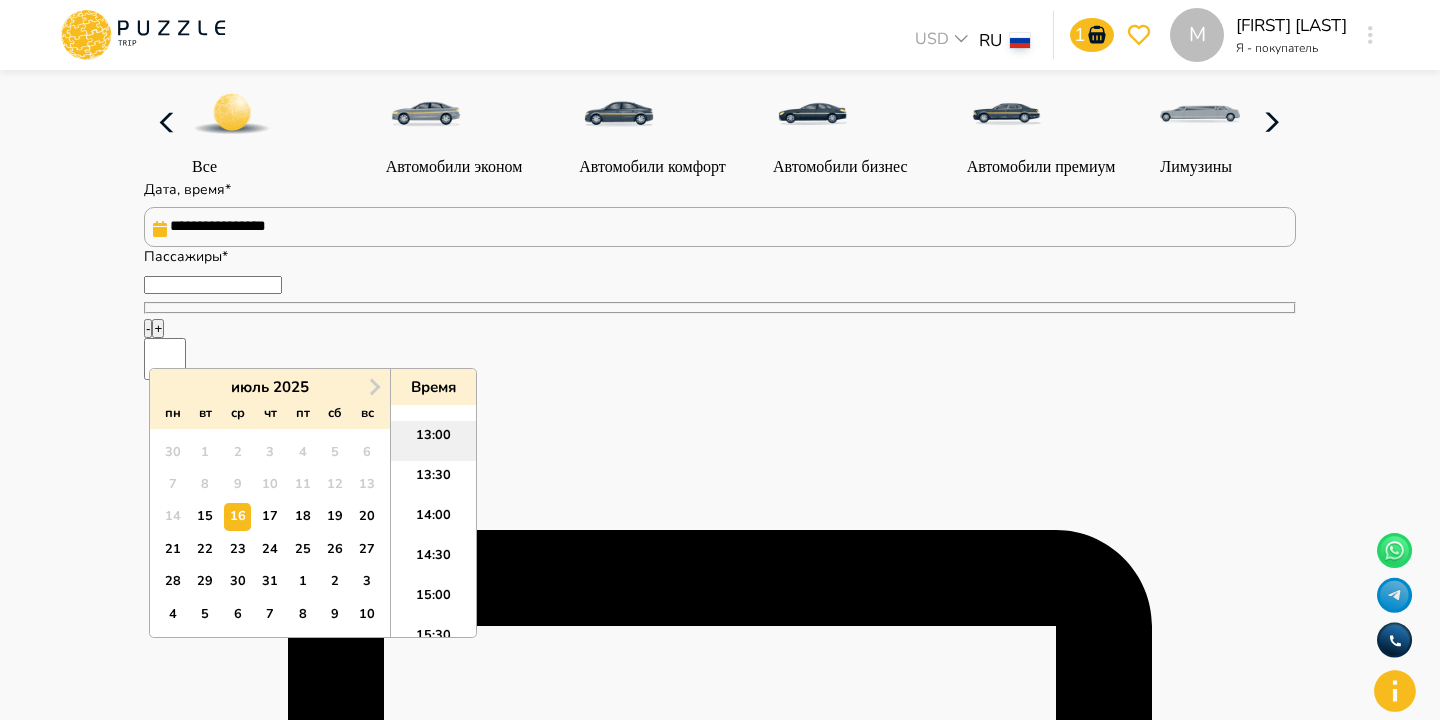click on "13:00" at bounding box center (433, 441) 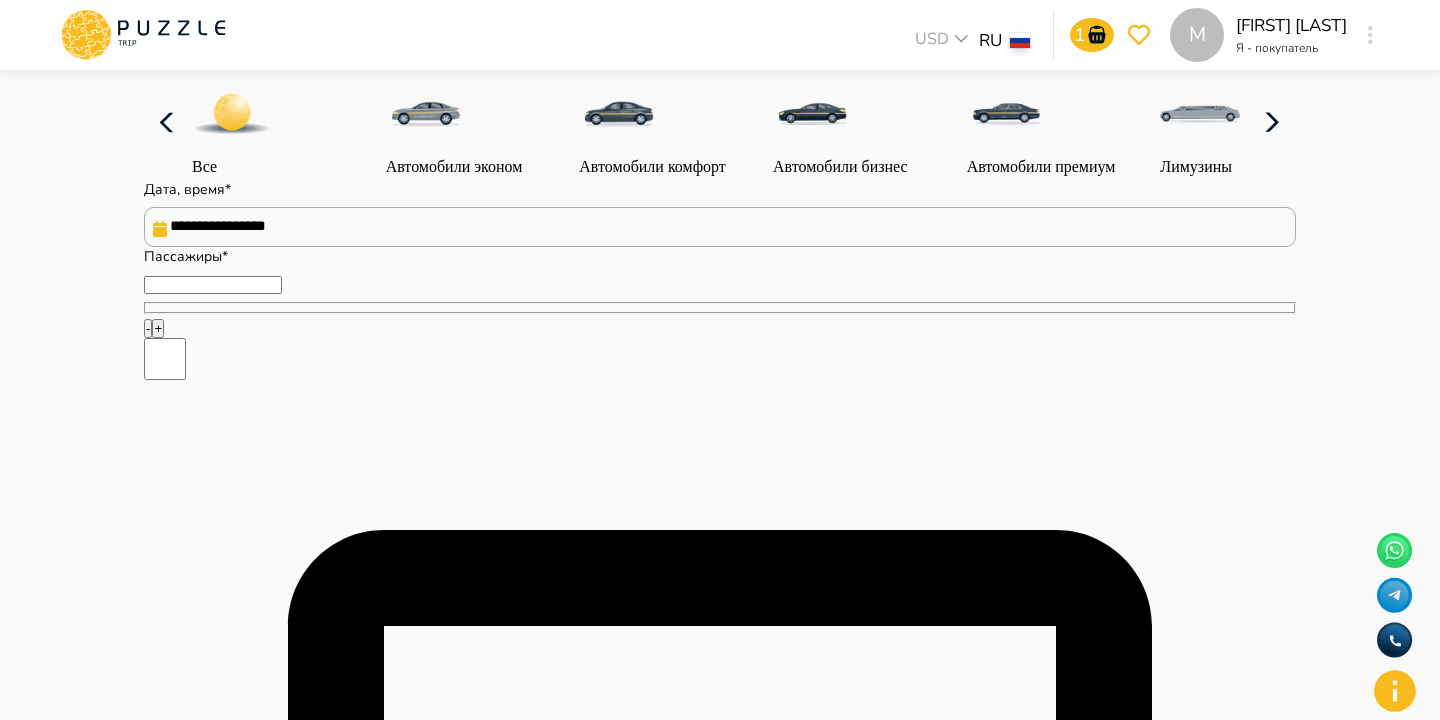 type on "*" 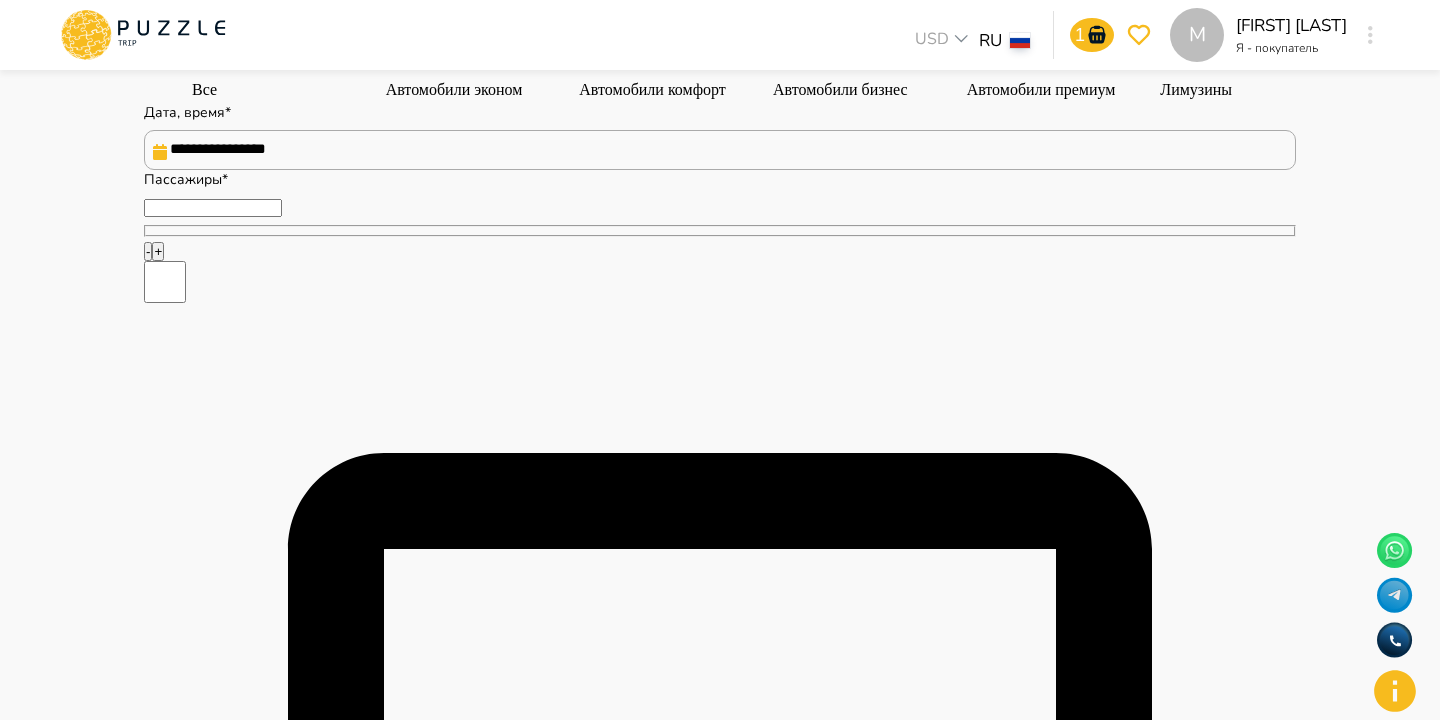 scroll, scrollTop: 372, scrollLeft: 0, axis: vertical 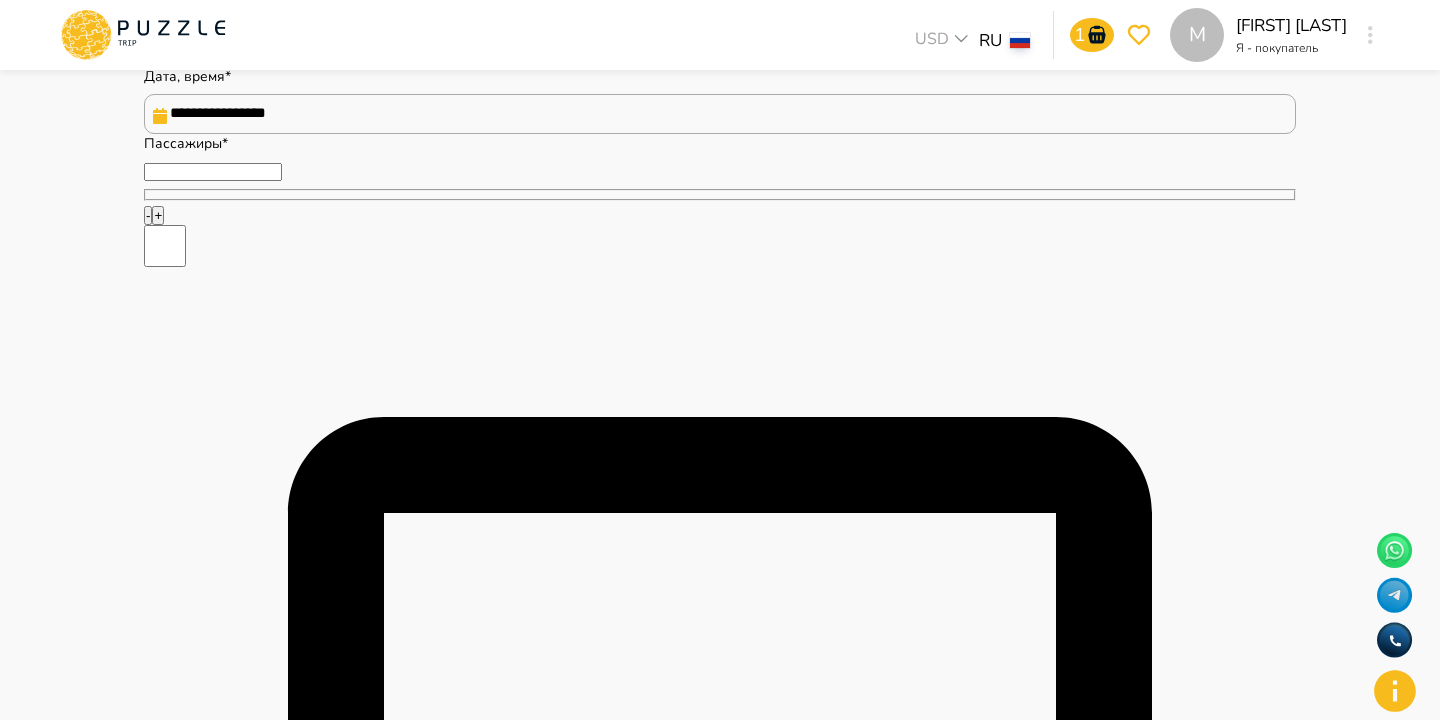 click at bounding box center [701, 1499] 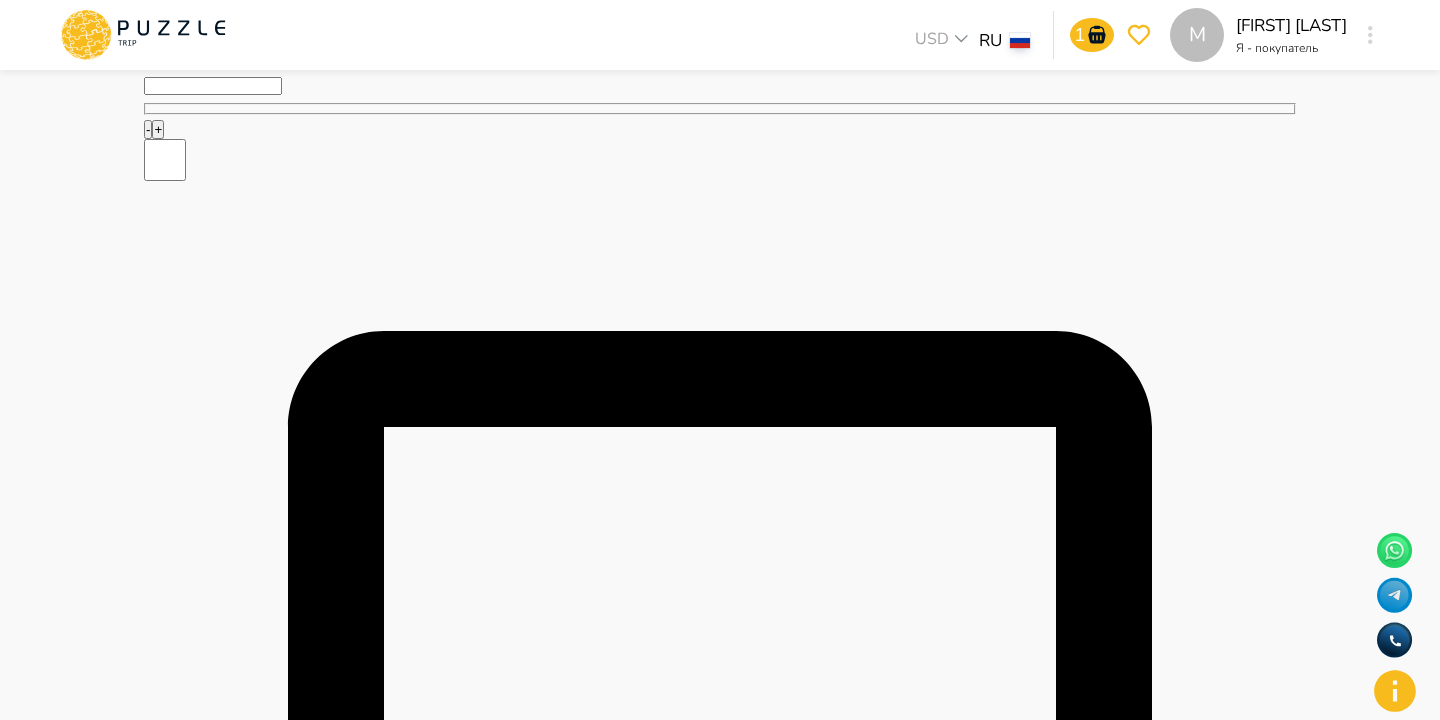 scroll, scrollTop: 479, scrollLeft: 0, axis: vertical 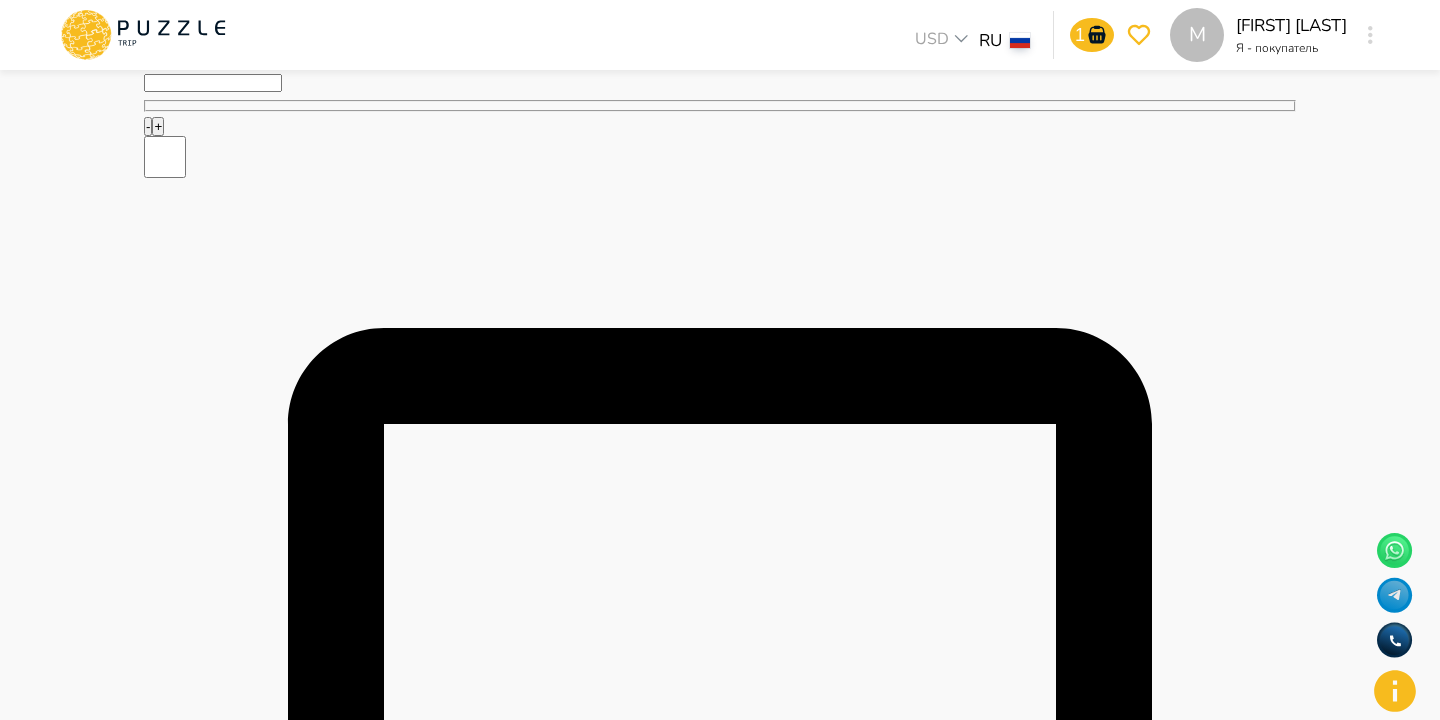 click on "Найти" at bounding box center (1184, 1840) 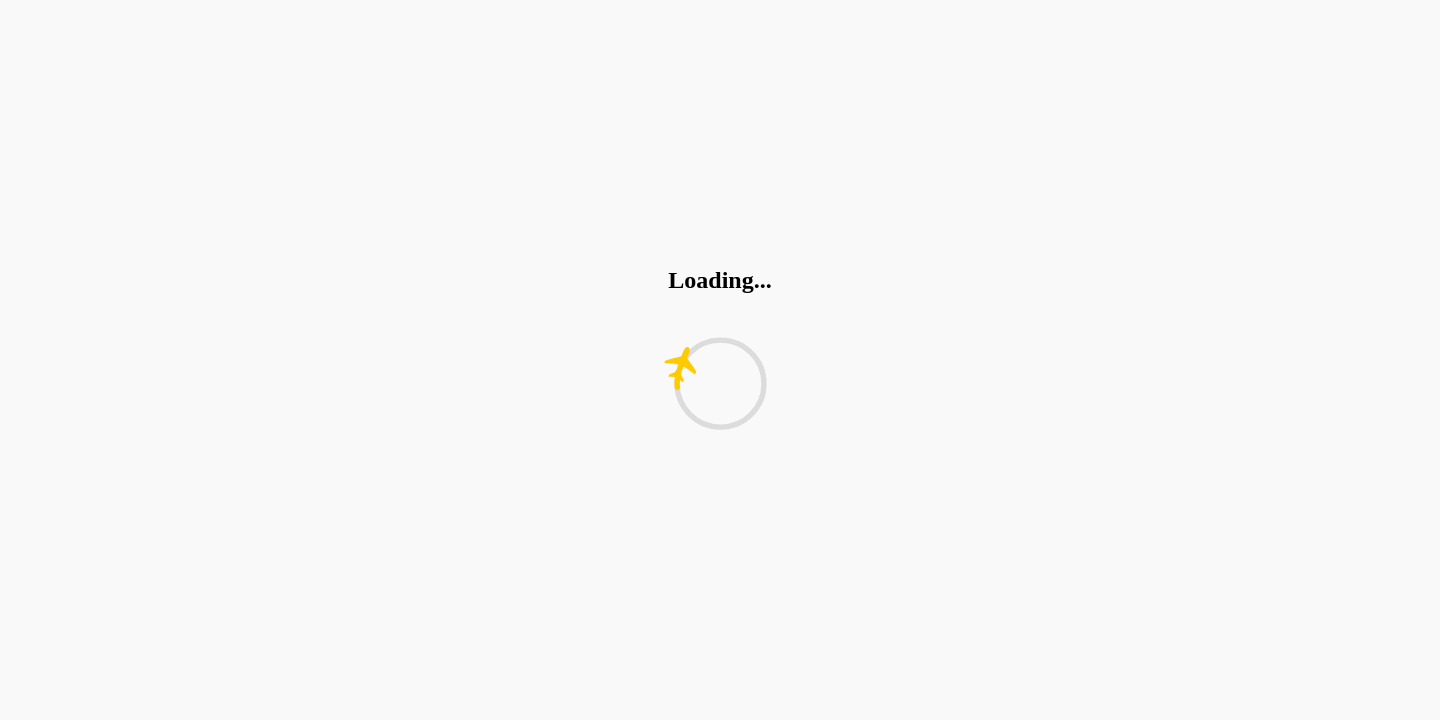 scroll, scrollTop: 0, scrollLeft: 0, axis: both 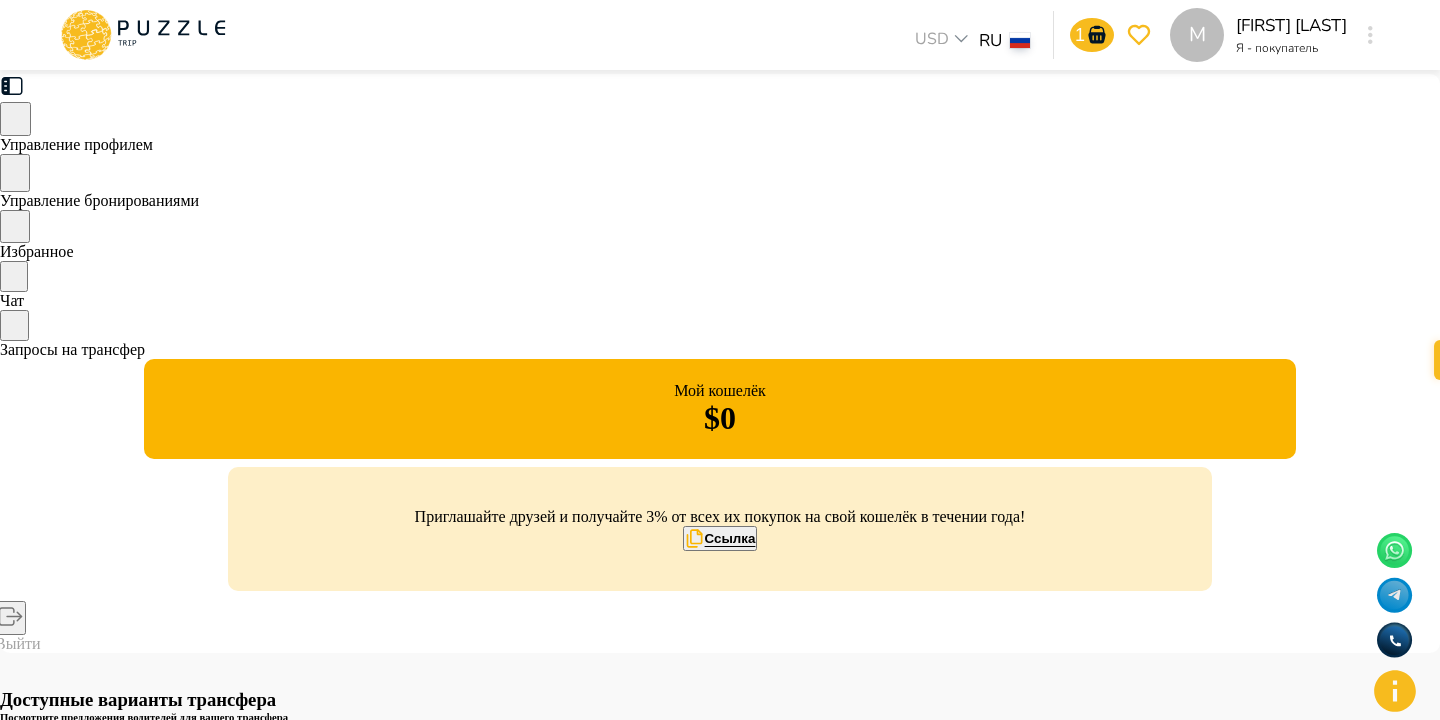 click on "Подробнее" at bounding box center (712, 754) 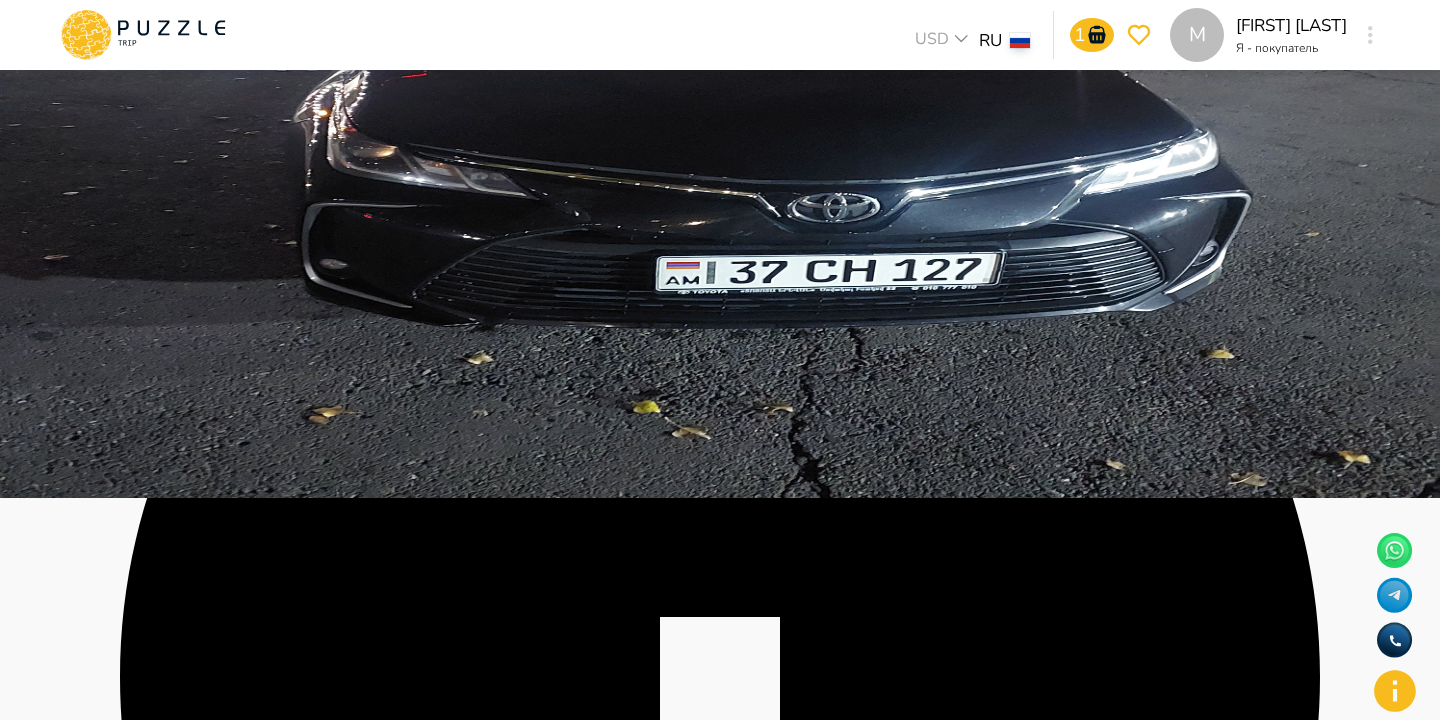 scroll, scrollTop: 0, scrollLeft: 0, axis: both 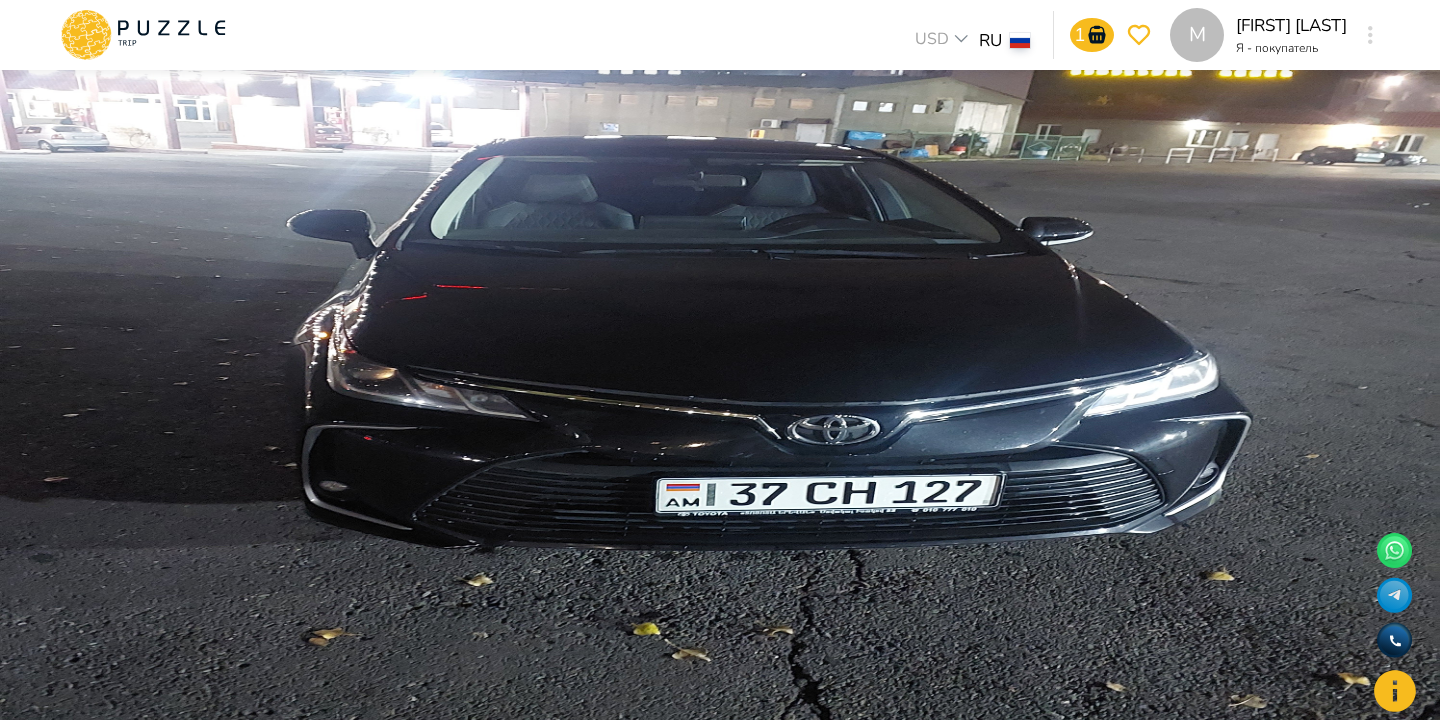 click 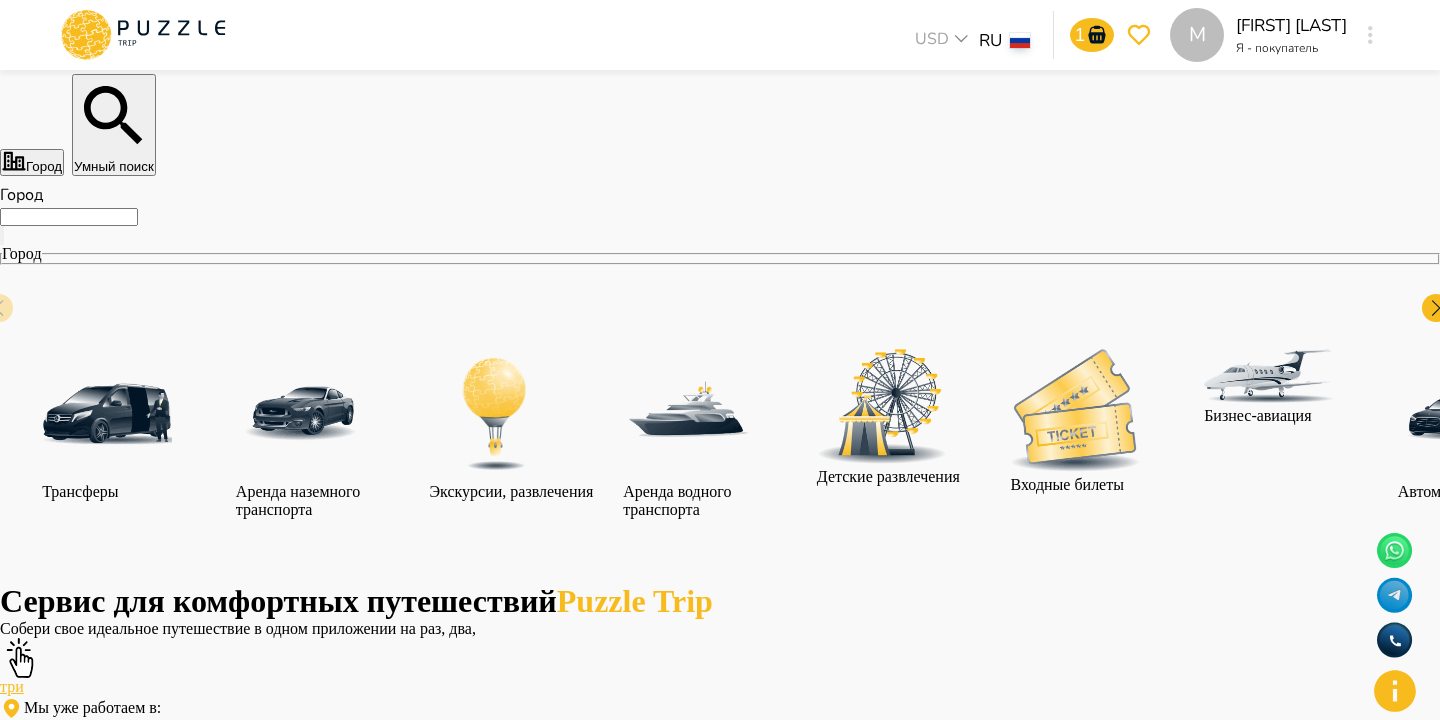 click at bounding box center [107, 414] 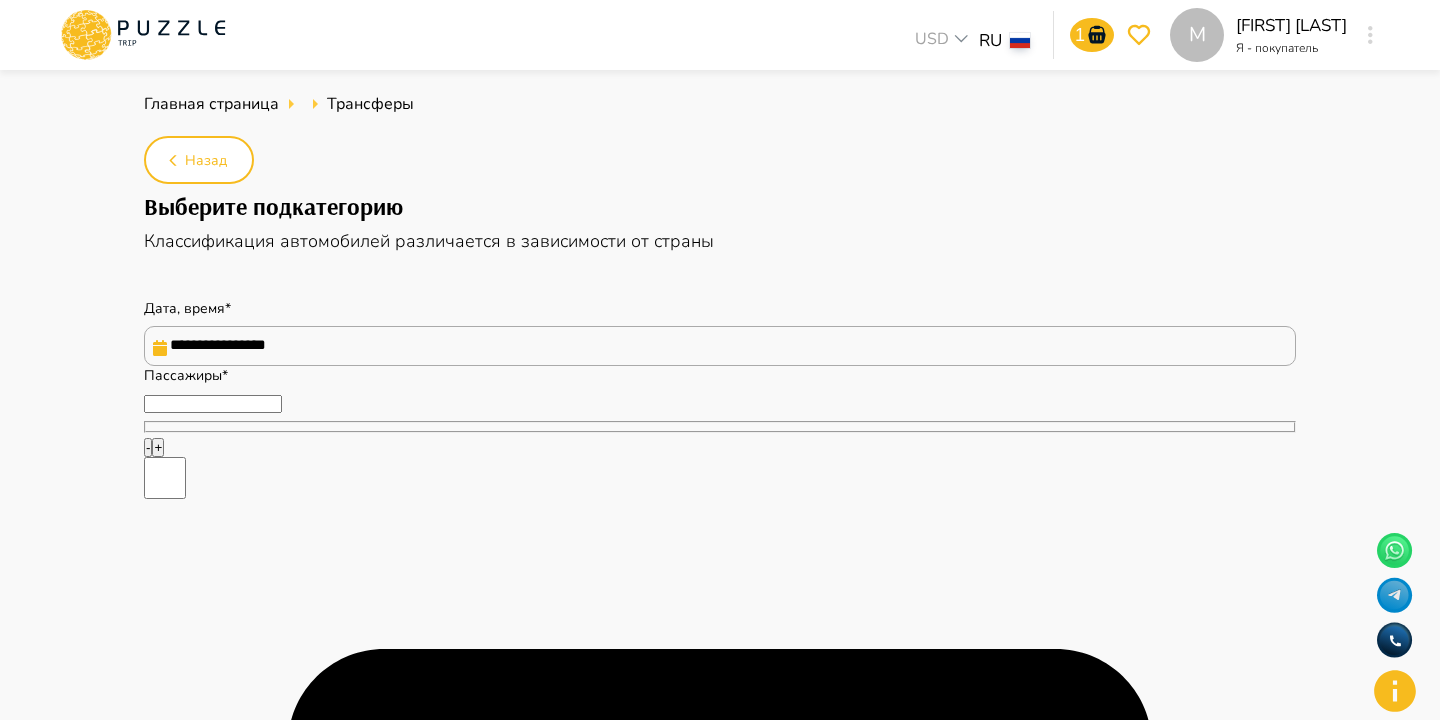 scroll, scrollTop: 42, scrollLeft: 0, axis: vertical 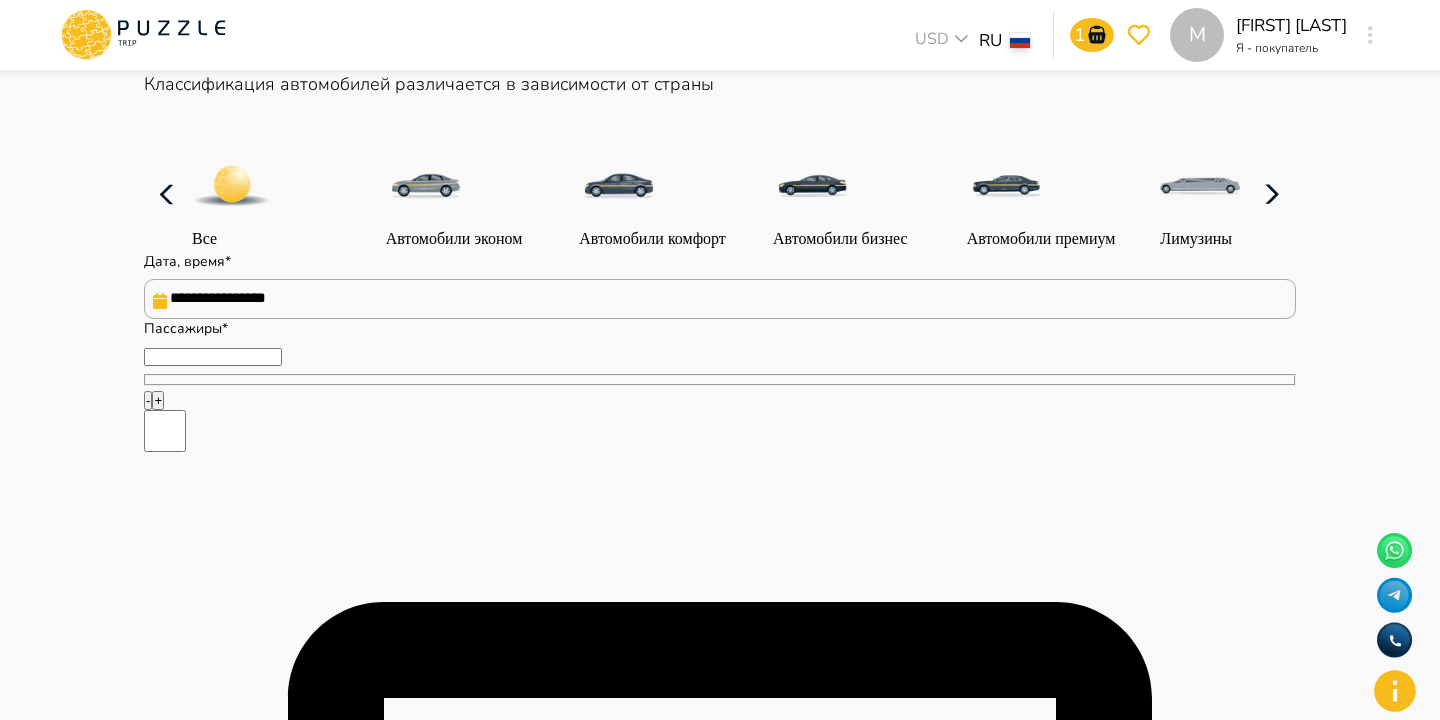 type on "*" 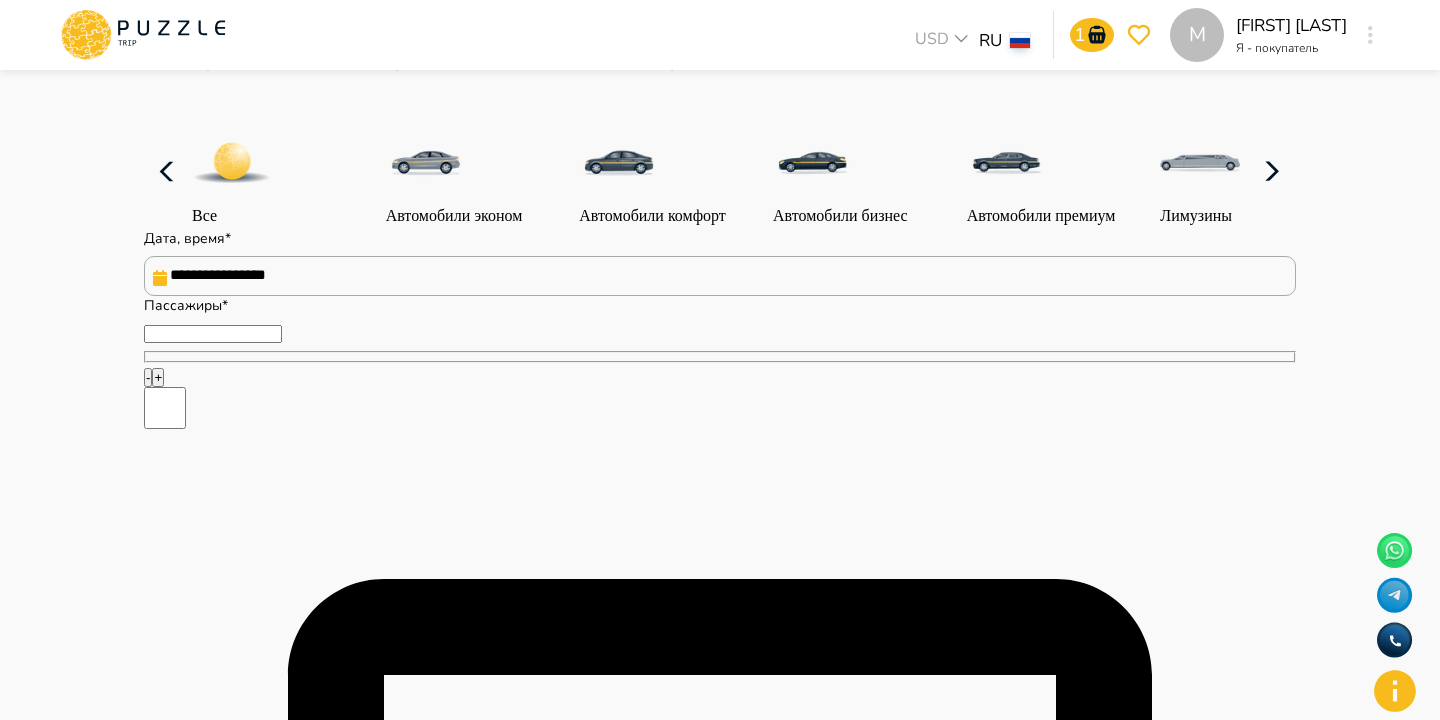 click on "**********" at bounding box center [720, 276] 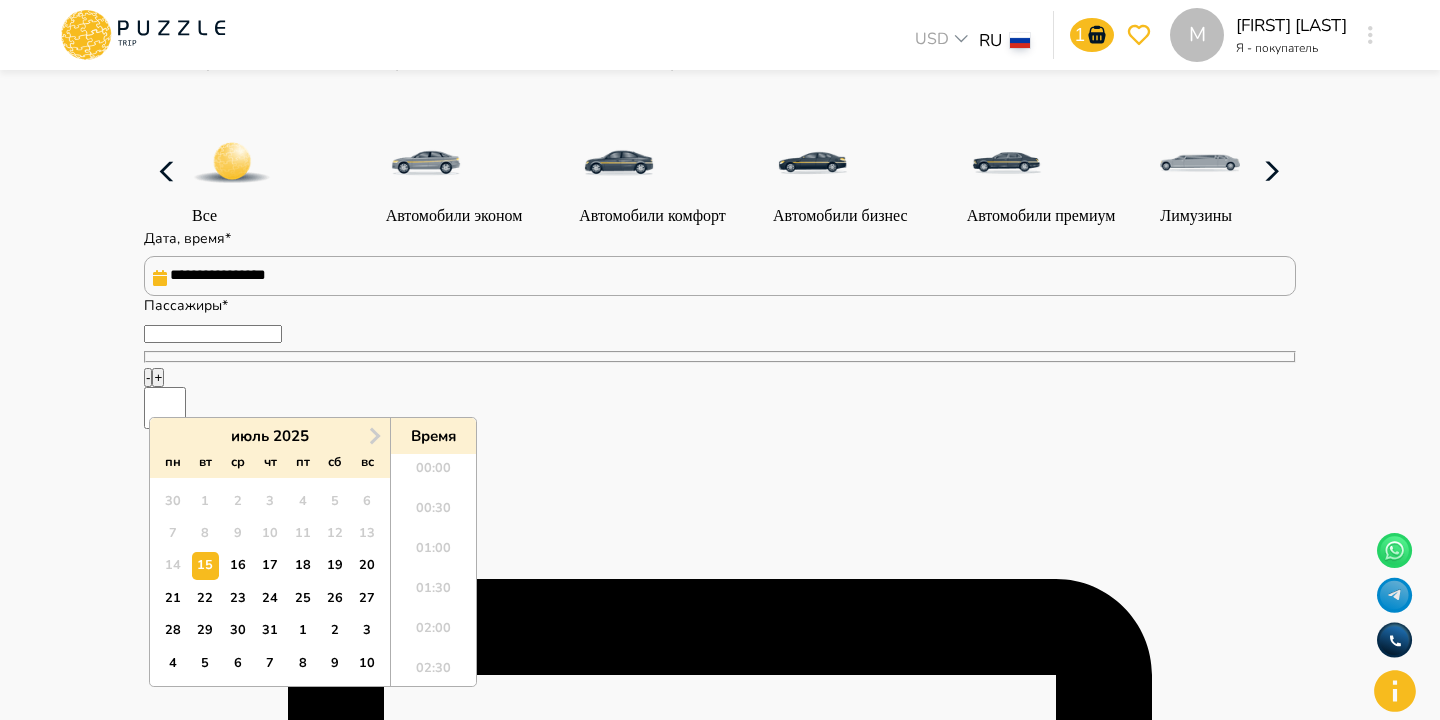 scroll, scrollTop: 1104, scrollLeft: 0, axis: vertical 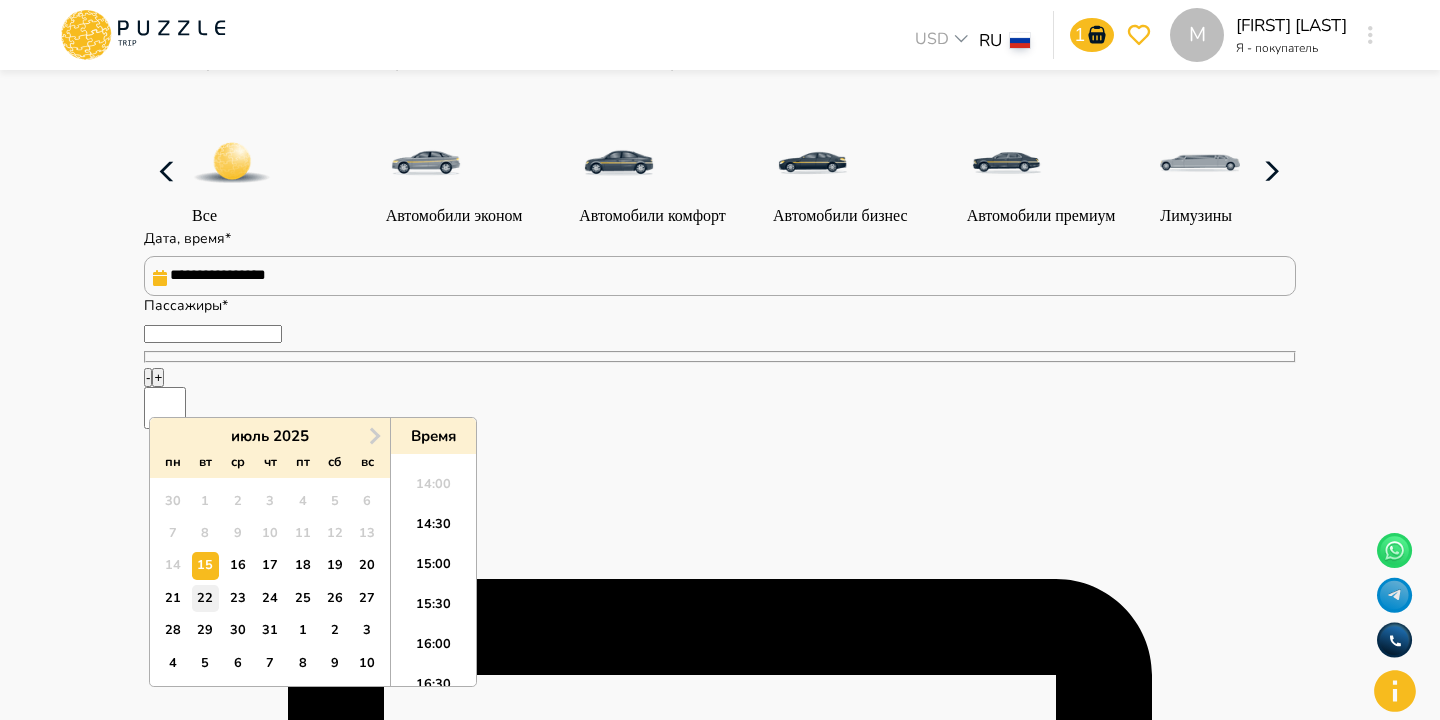 click on "22" at bounding box center [205, 598] 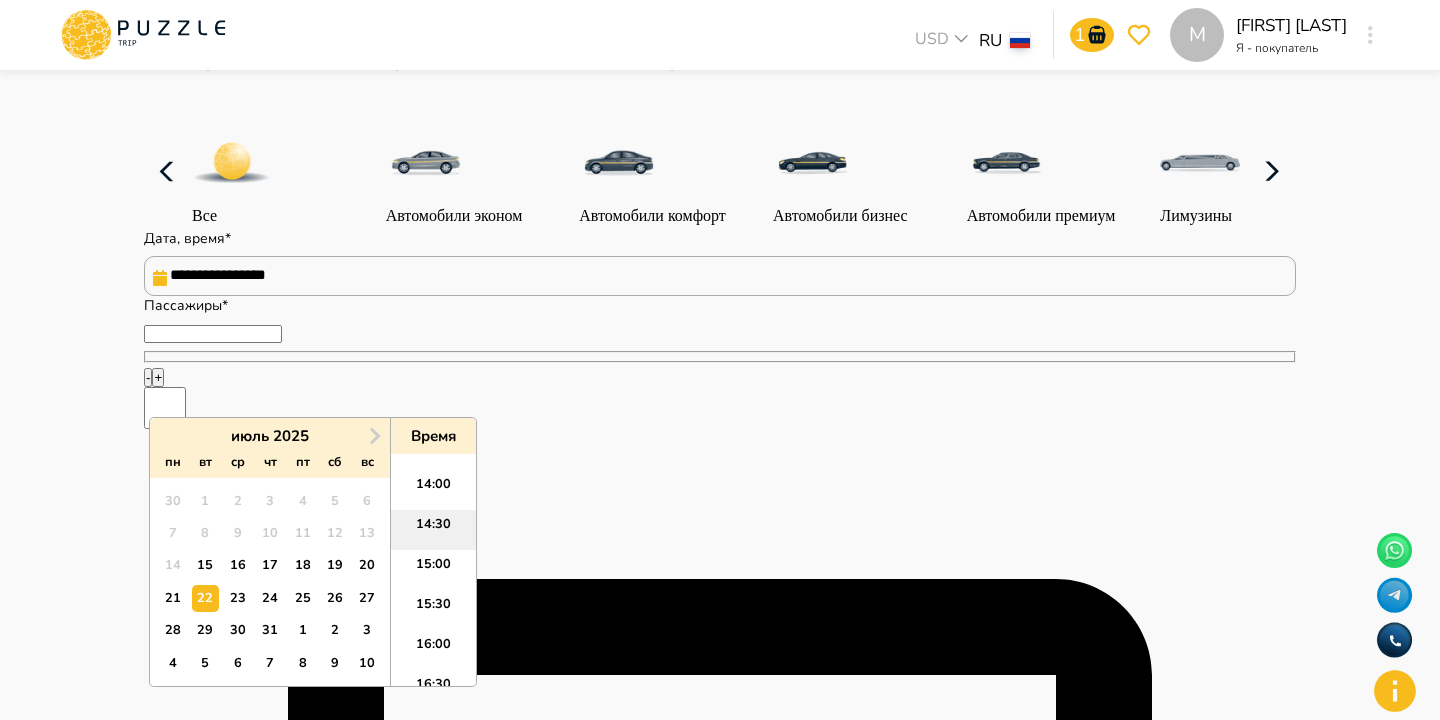 type on "*" 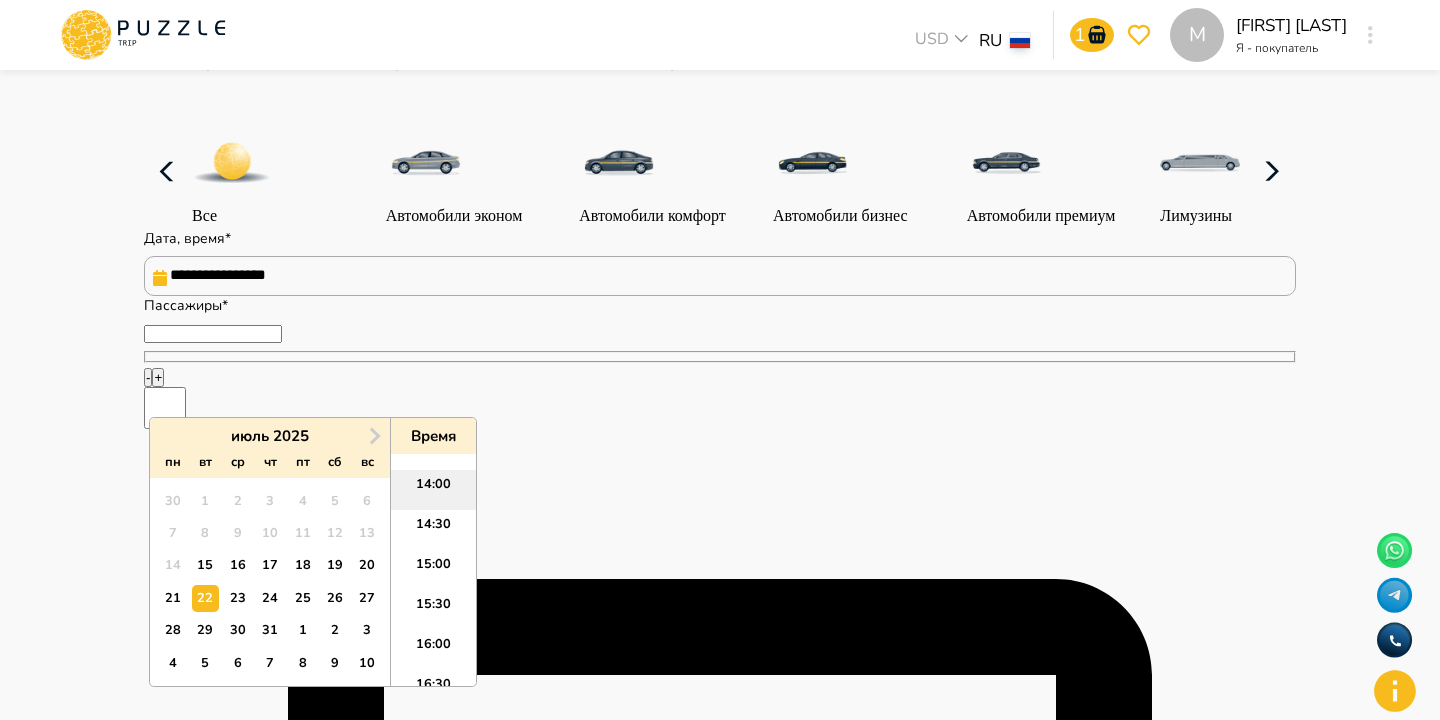 click on "14:00" at bounding box center [433, 490] 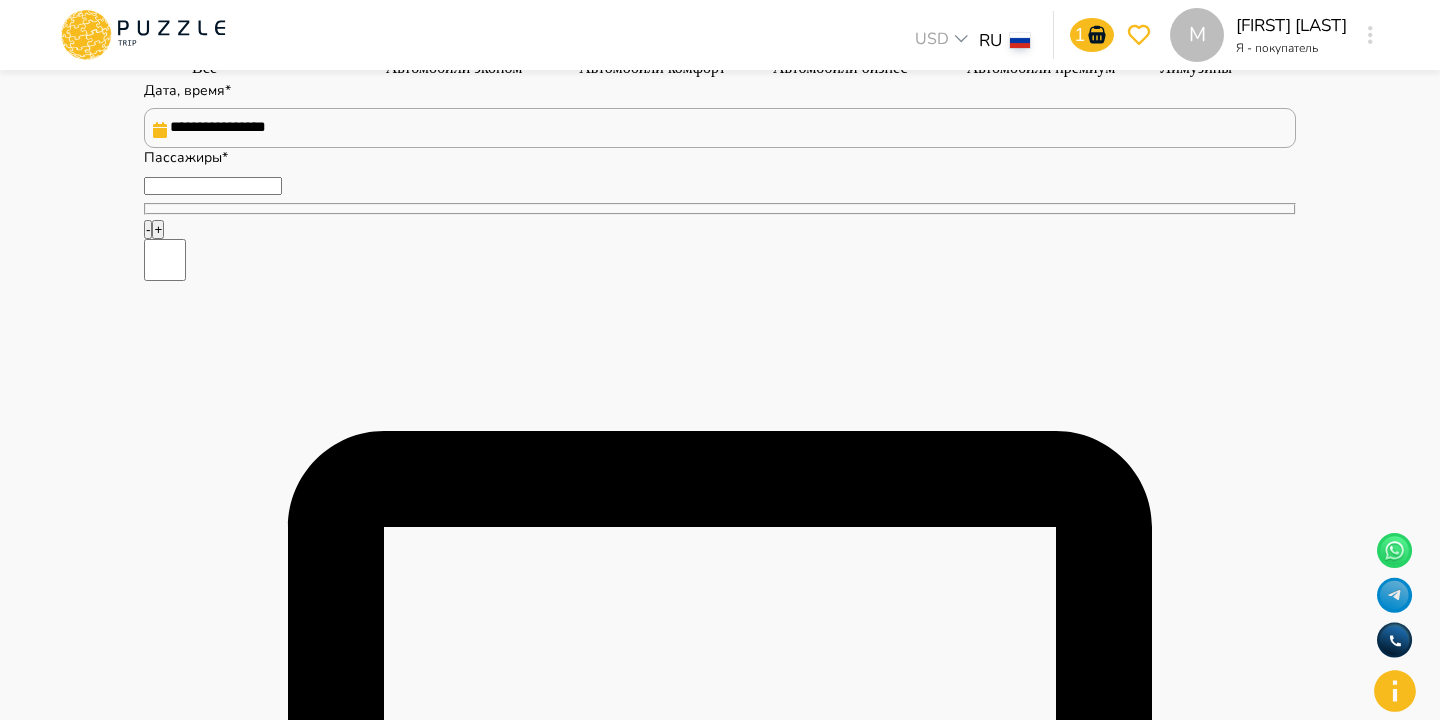 type on "*" 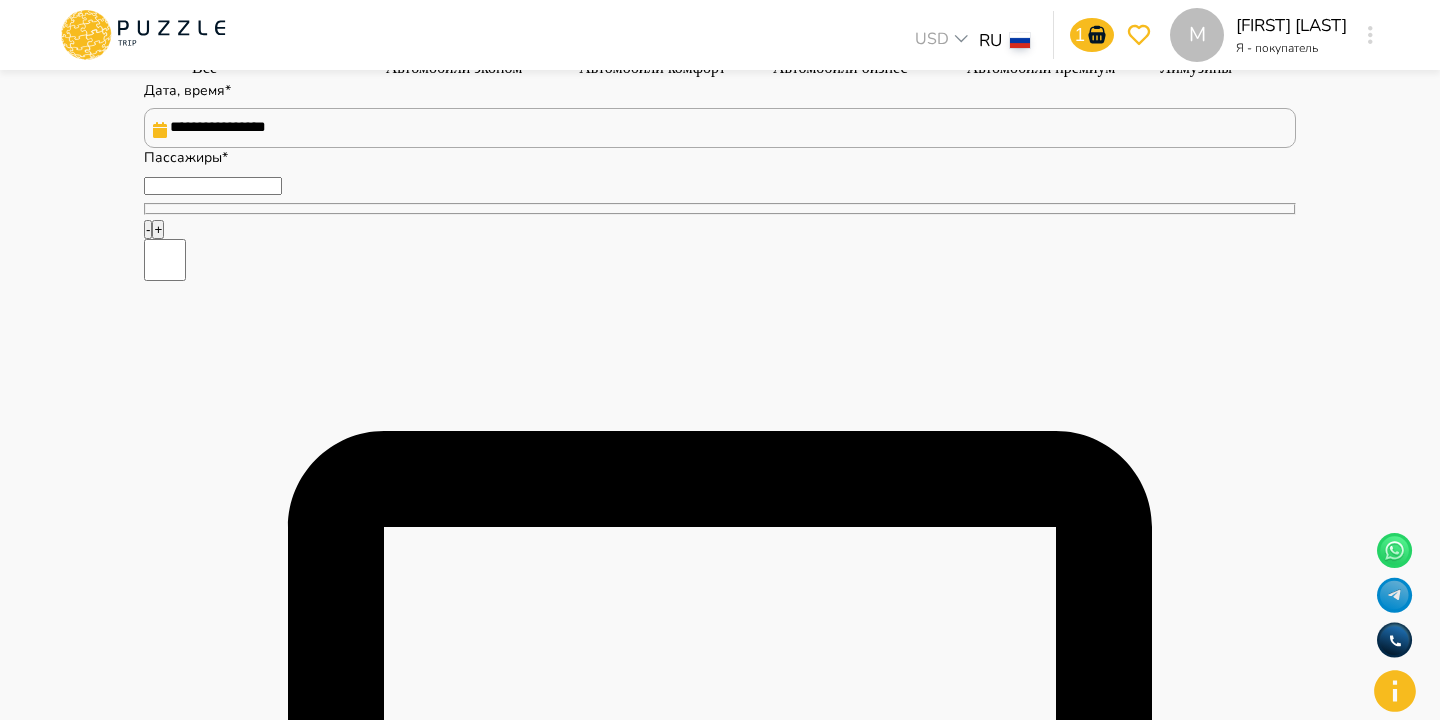 scroll, scrollTop: 364, scrollLeft: 0, axis: vertical 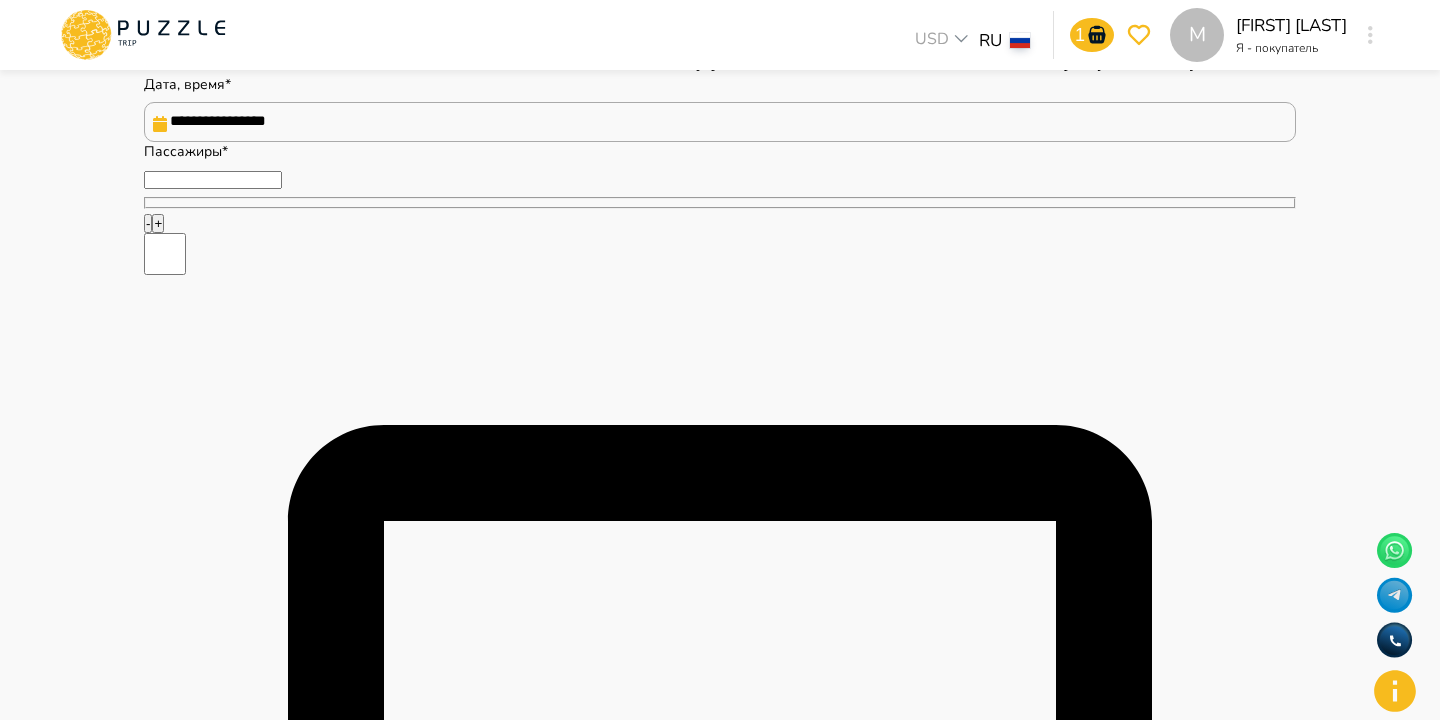 click at bounding box center (701, 1507) 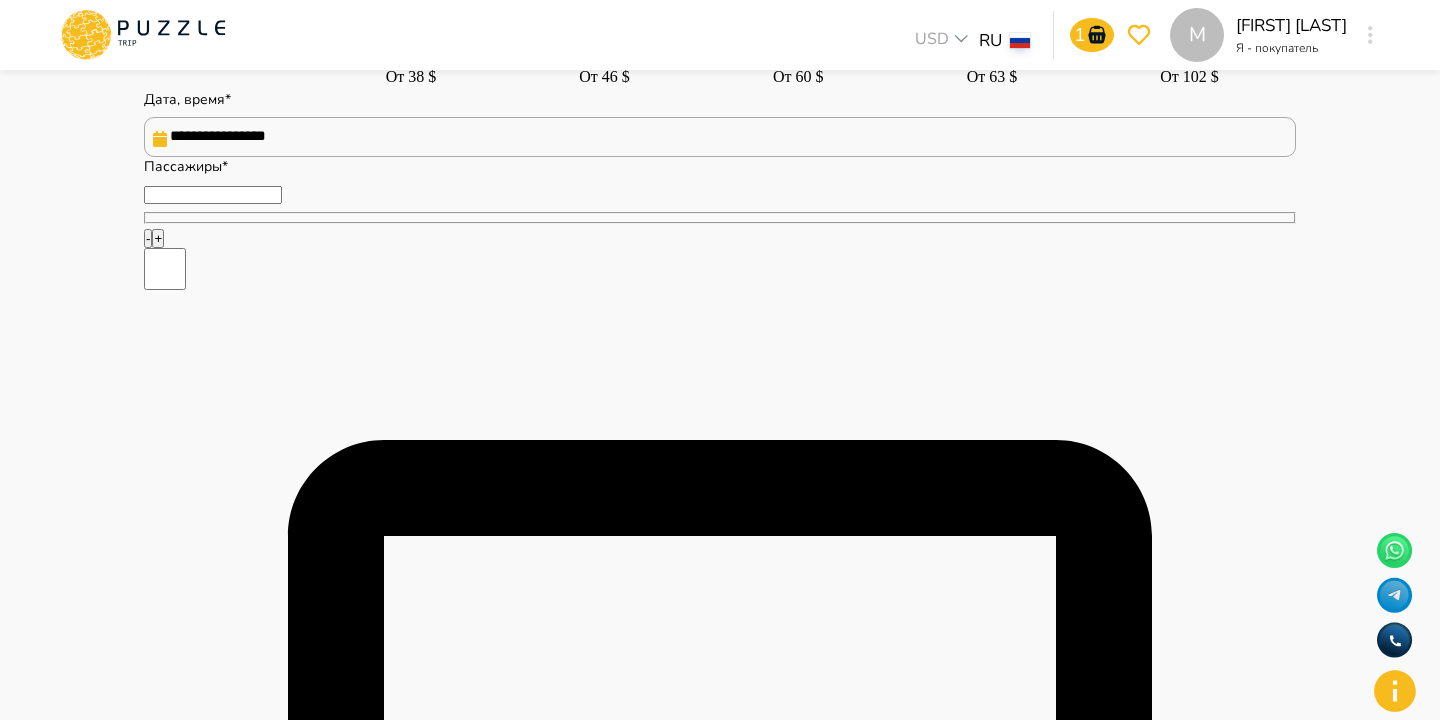 scroll, scrollTop: 422, scrollLeft: 0, axis: vertical 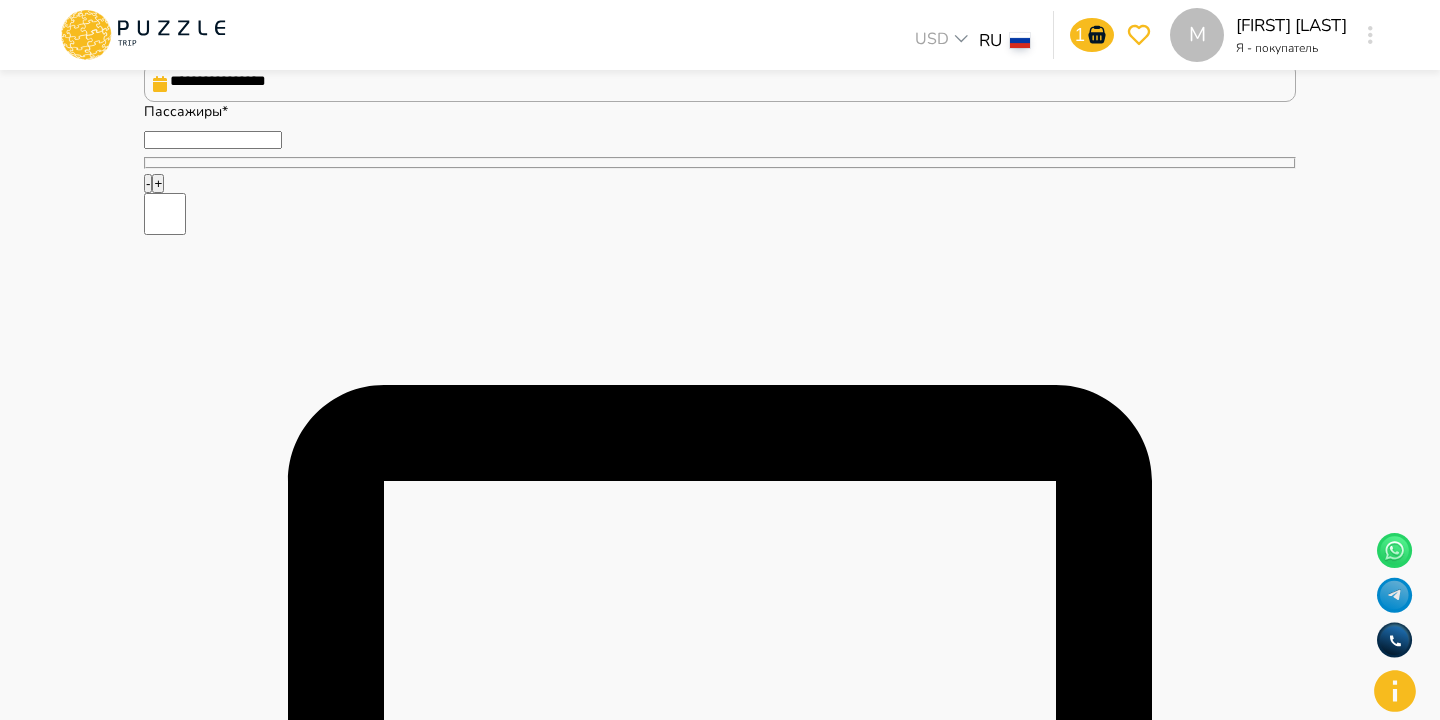 click on "Найти" at bounding box center (1184, 1897) 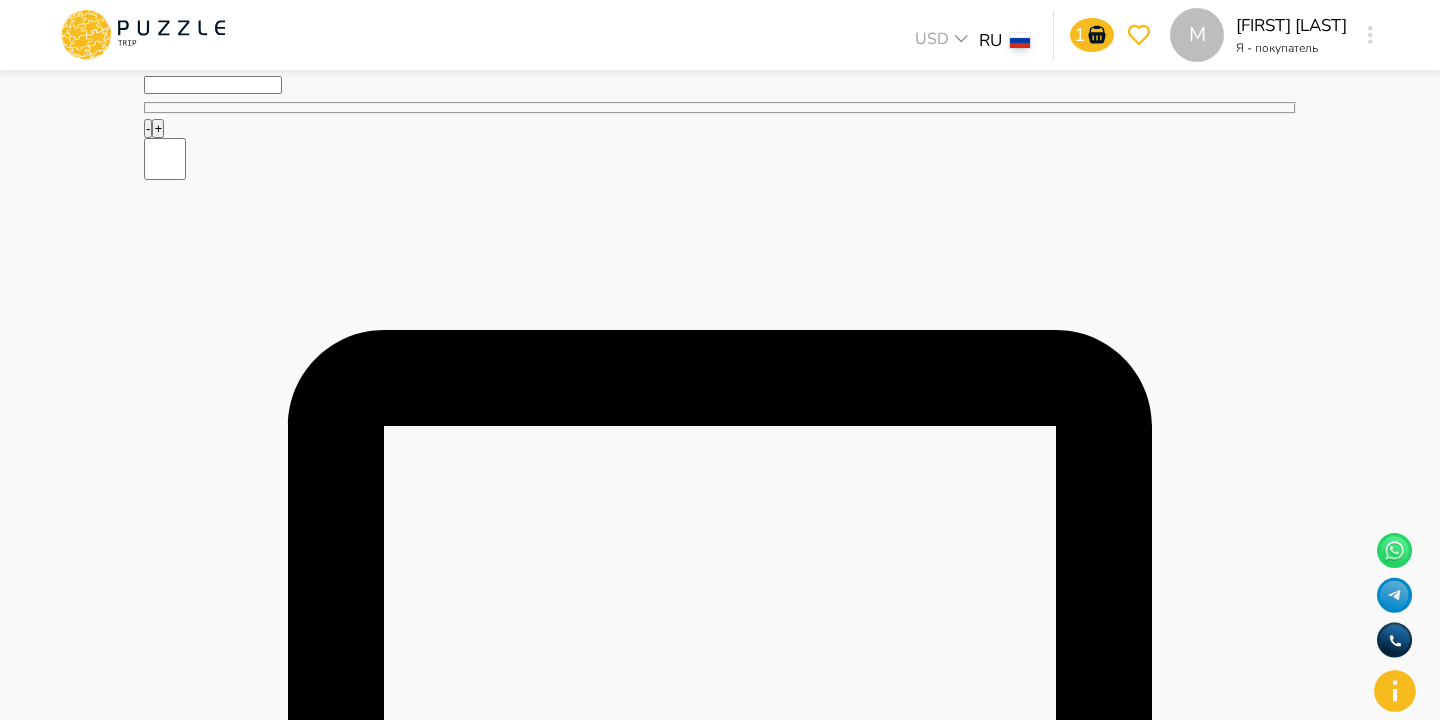 scroll, scrollTop: 496, scrollLeft: 0, axis: vertical 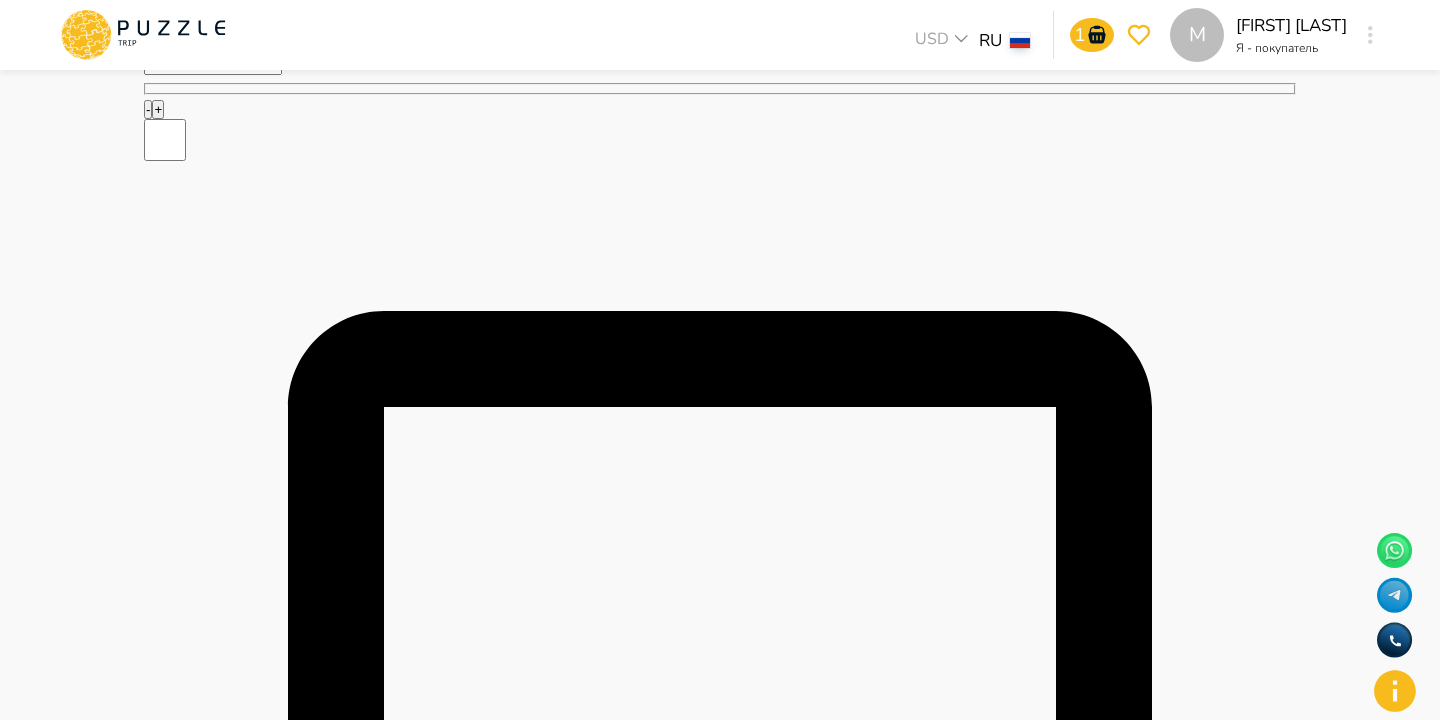click on "Найти" at bounding box center (720, 1823) 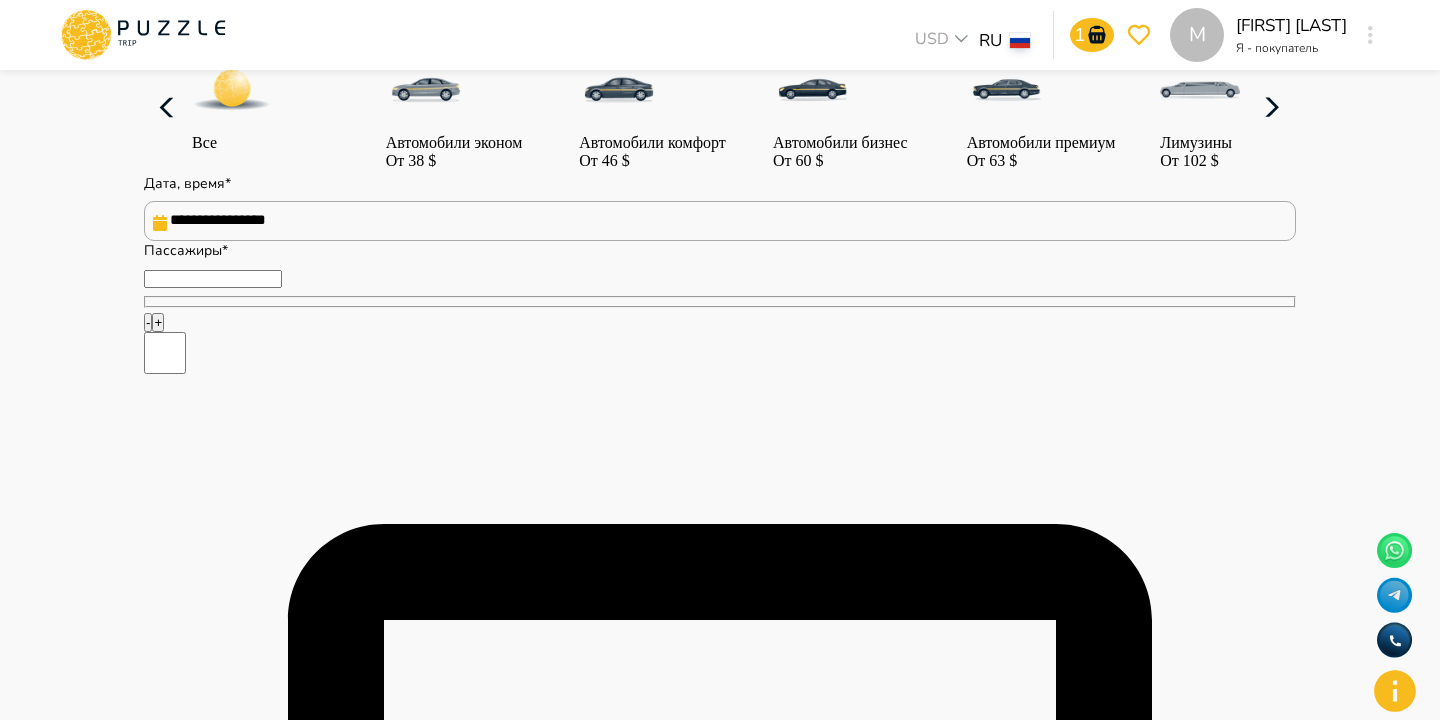 scroll, scrollTop: 0, scrollLeft: 0, axis: both 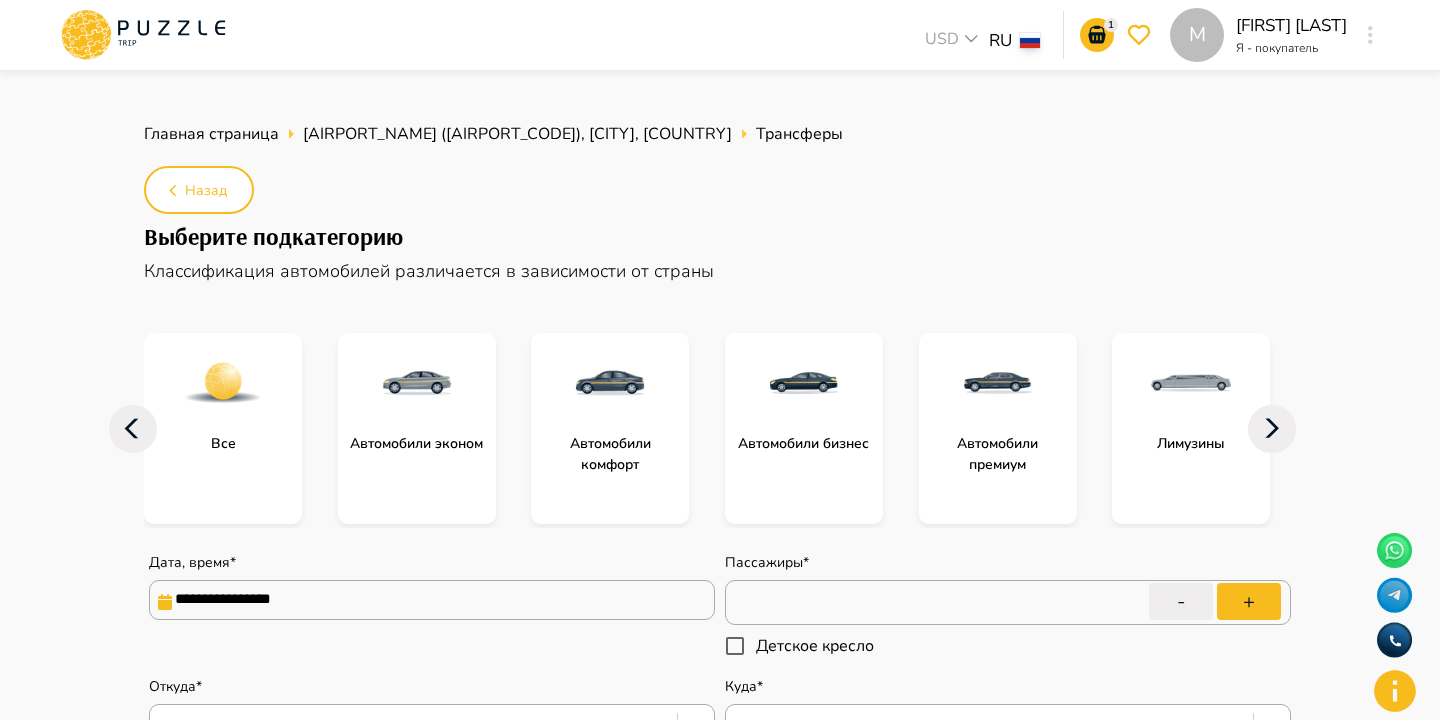type on "*" 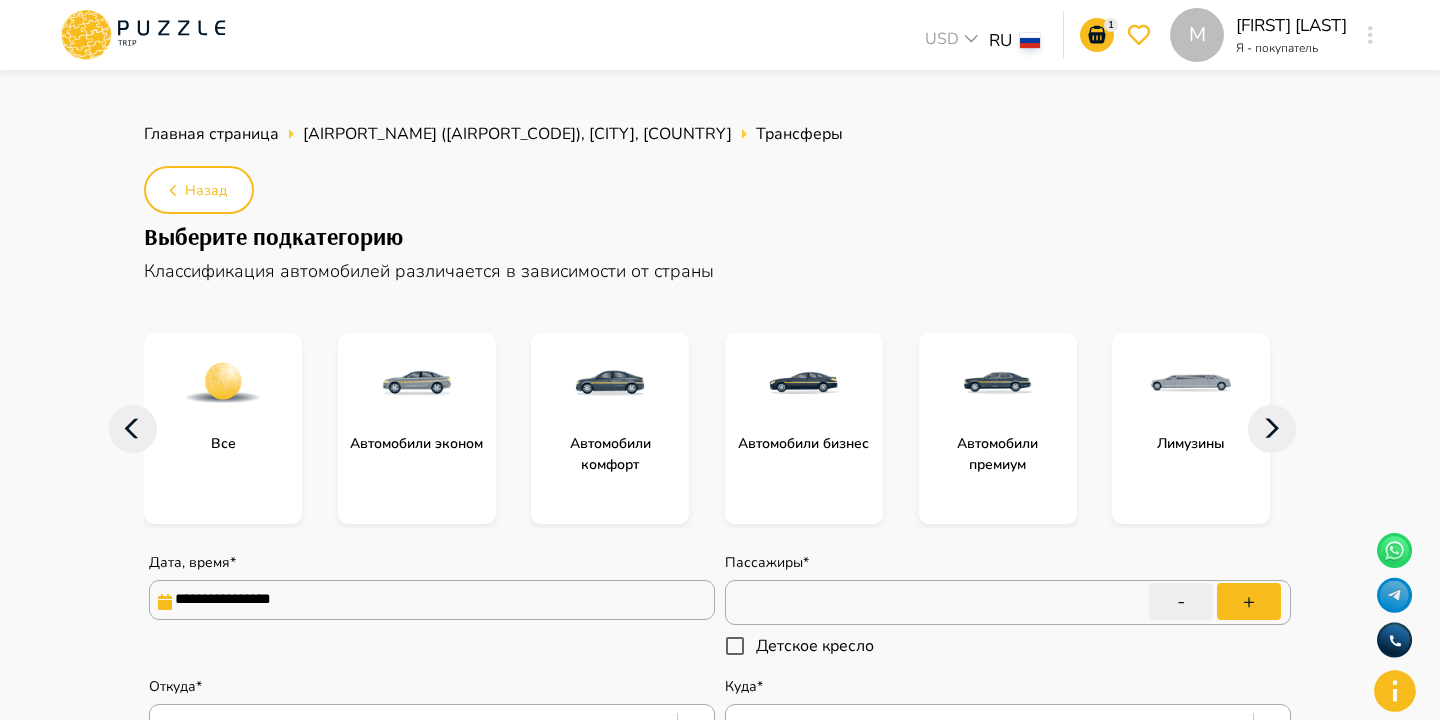 drag, startPoint x: 195, startPoint y: 175, endPoint x: 219, endPoint y: 184, distance: 25.632011 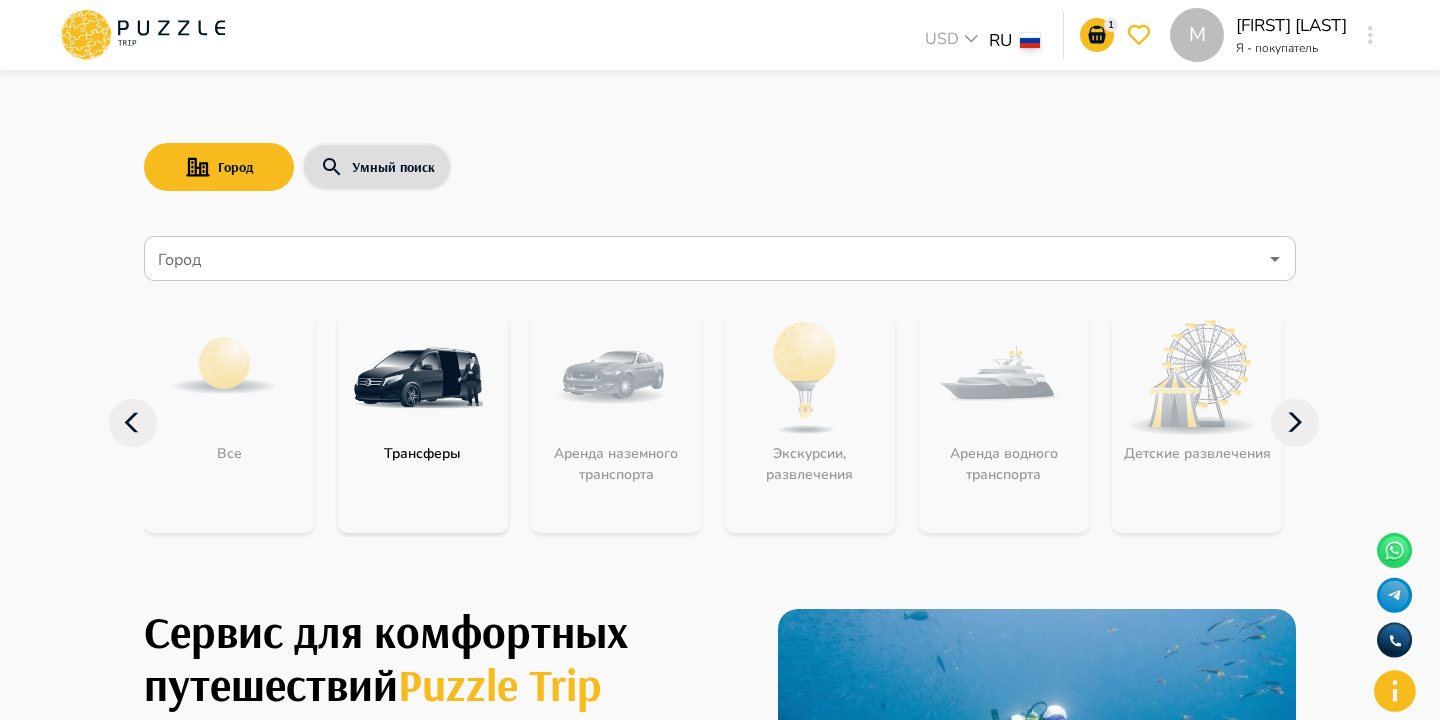 click 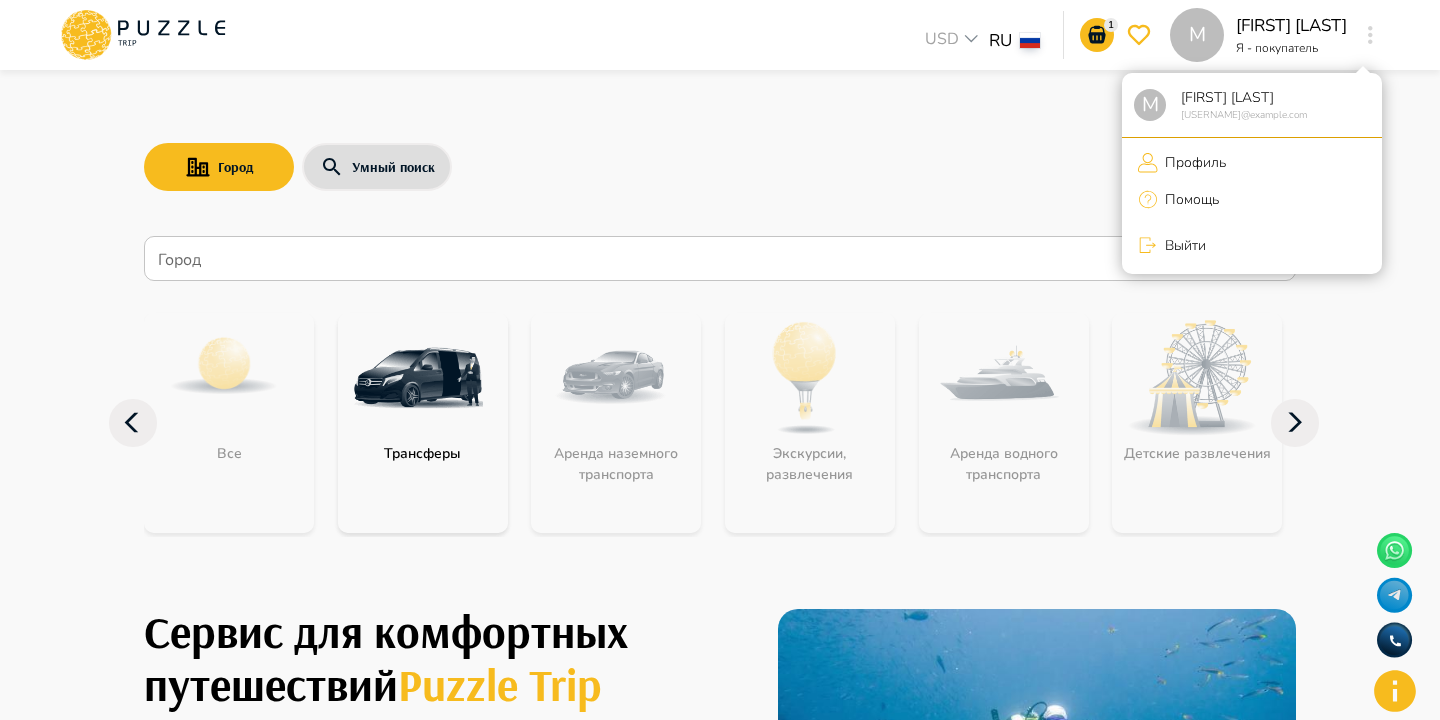 click on "Профиль" at bounding box center (1252, 162) 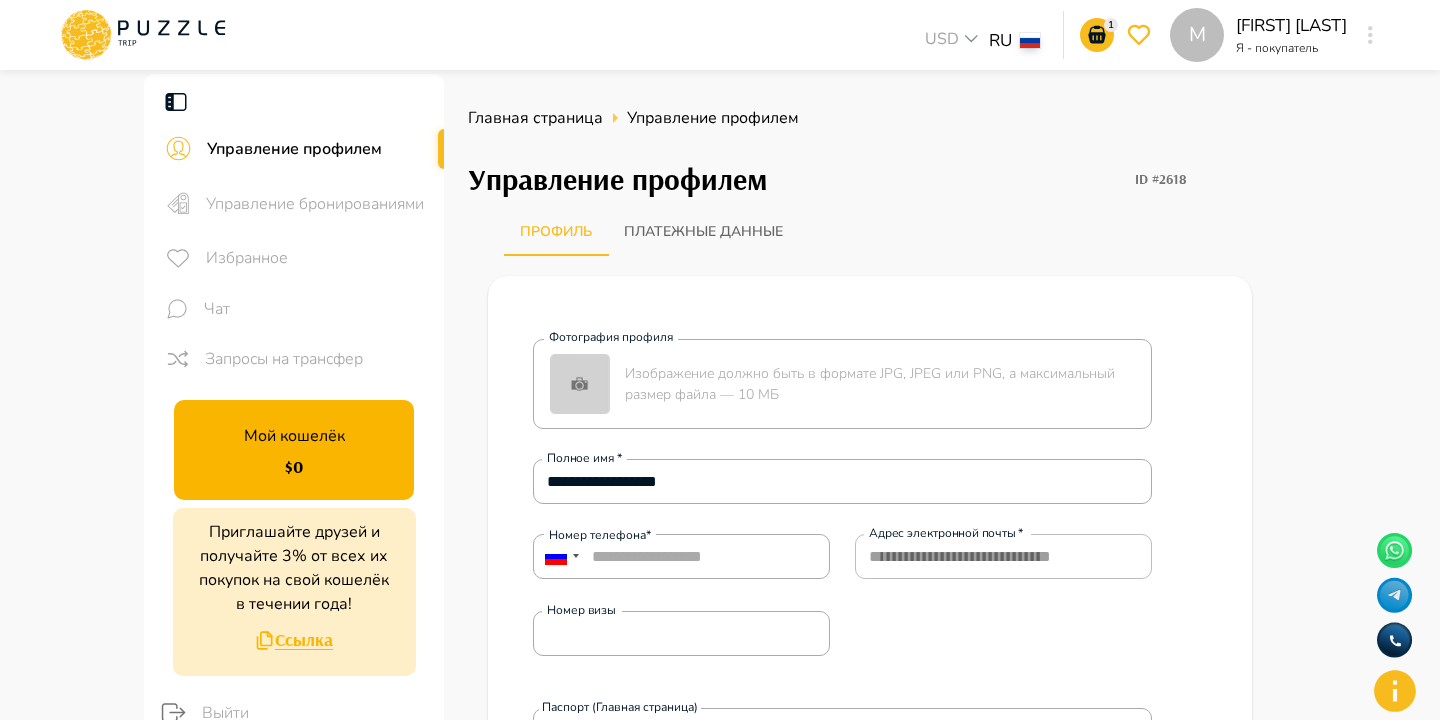 click on "Запросы на трансфер" at bounding box center (316, 359) 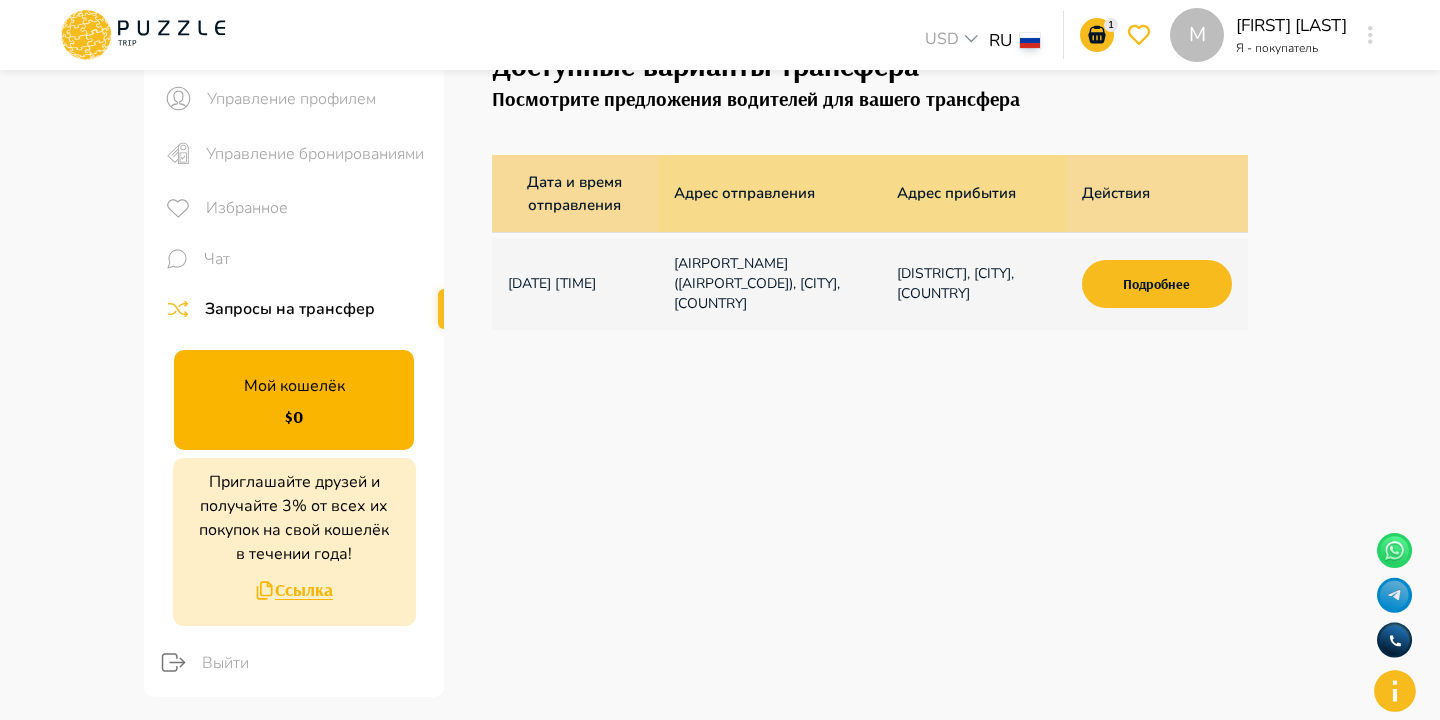 scroll, scrollTop: 0, scrollLeft: 0, axis: both 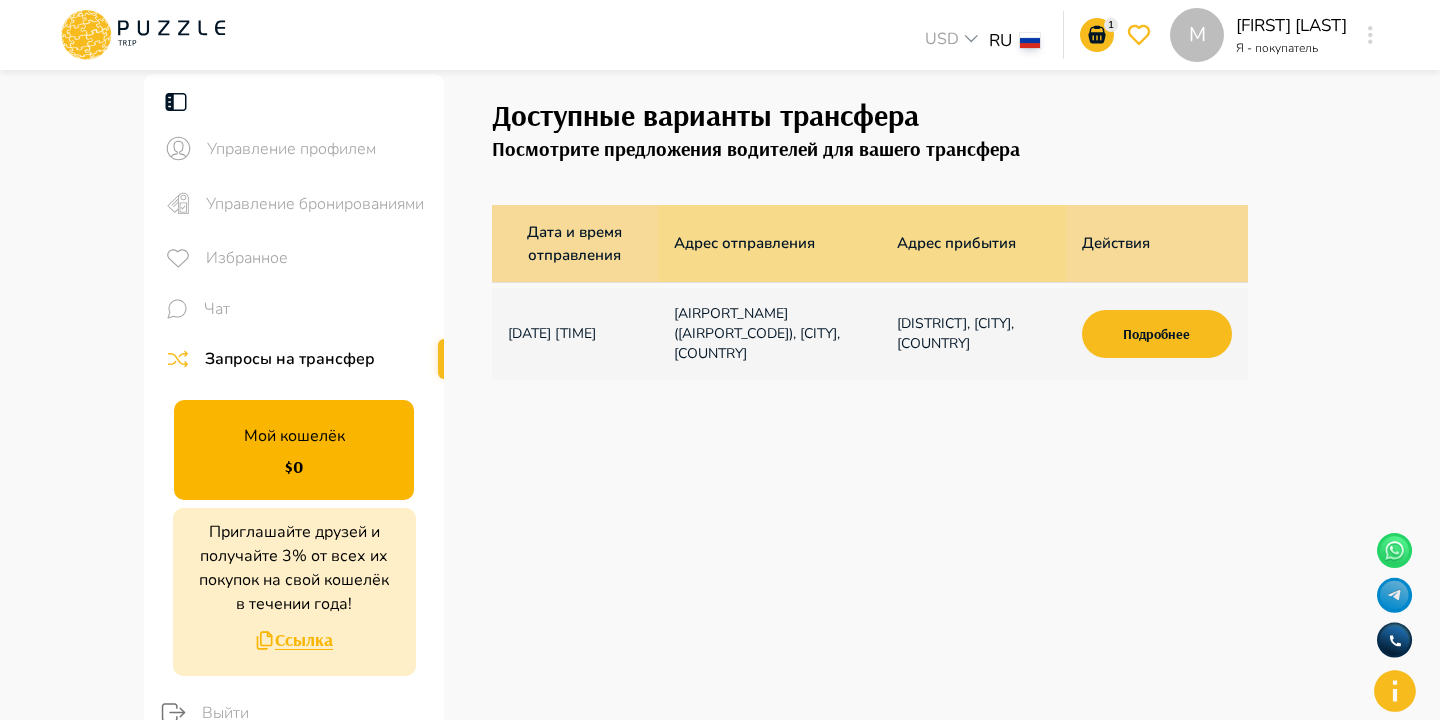 click on "1 M USD *** RU   ** 1 M Margarita Kazaryan Я - покупатель M Управление профилем Управление бронированиями Избранное Чат Запросы на трансфер Мой кошелёк $ 0 Приглашайте друзей и получайте 3% от всех их покупок на свой кошелёк в течении года! Ссылка Выйти Доступные варианты трансфера Посмотрите предложения водителей для вашего трансфера Дата и время отправления Адрес отправления Адрес прибытия Действия 16-07-2025 13:00 Zvartnots International Airport (EVN), Yerevan, Armenia Davtashen, Yerevan, Armenia Подробнее Компания Помощь Блог Юридическая информация Условия Политика конфиденциальности Свяжитесь с нами Telegram ИНН" at bounding box center (720, 590) 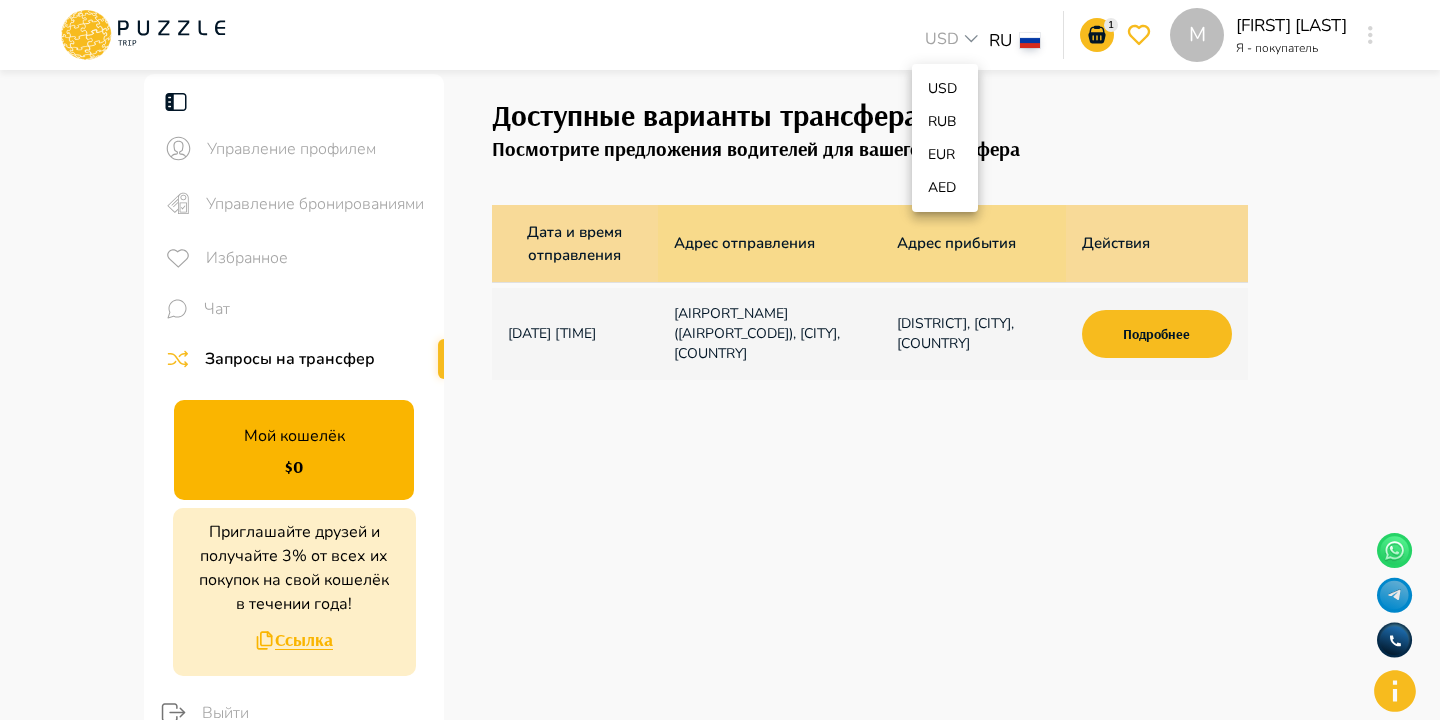click on "RUB" at bounding box center (944, 121) 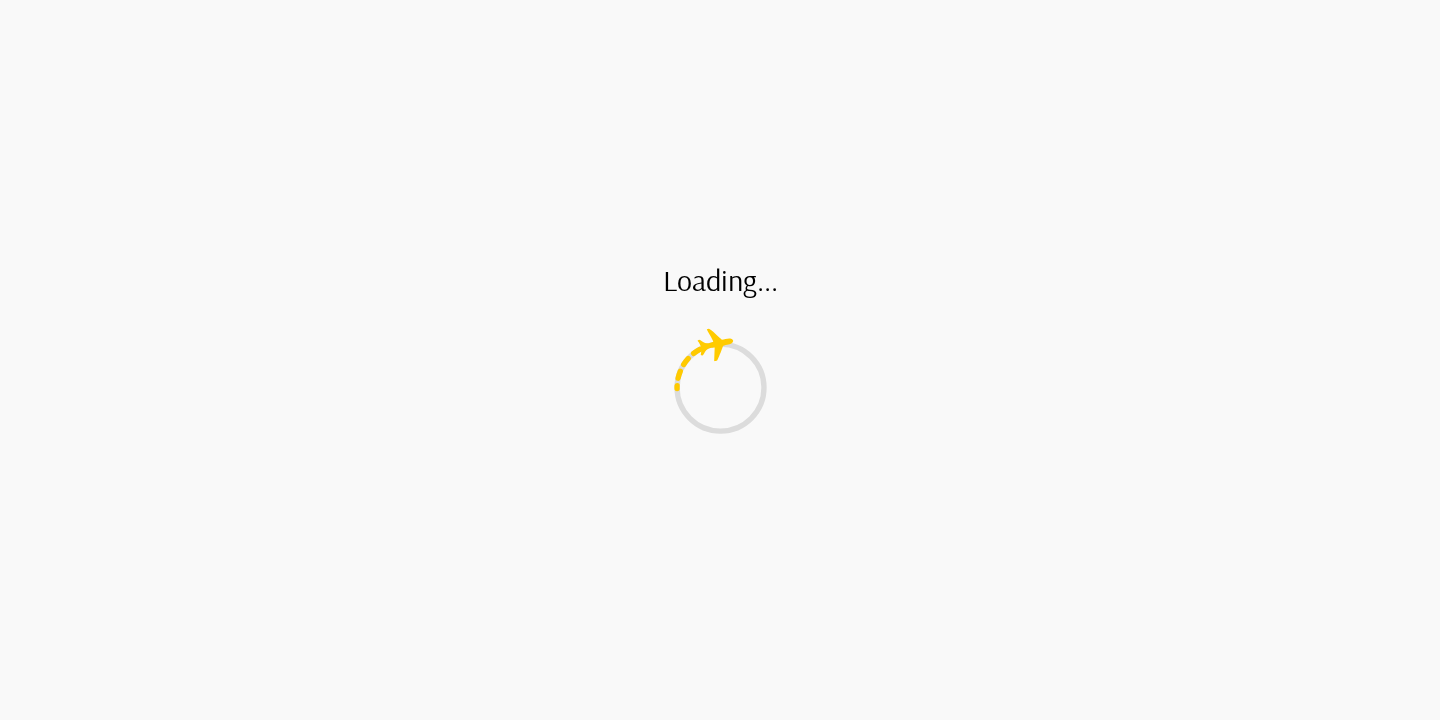 scroll, scrollTop: 0, scrollLeft: 0, axis: both 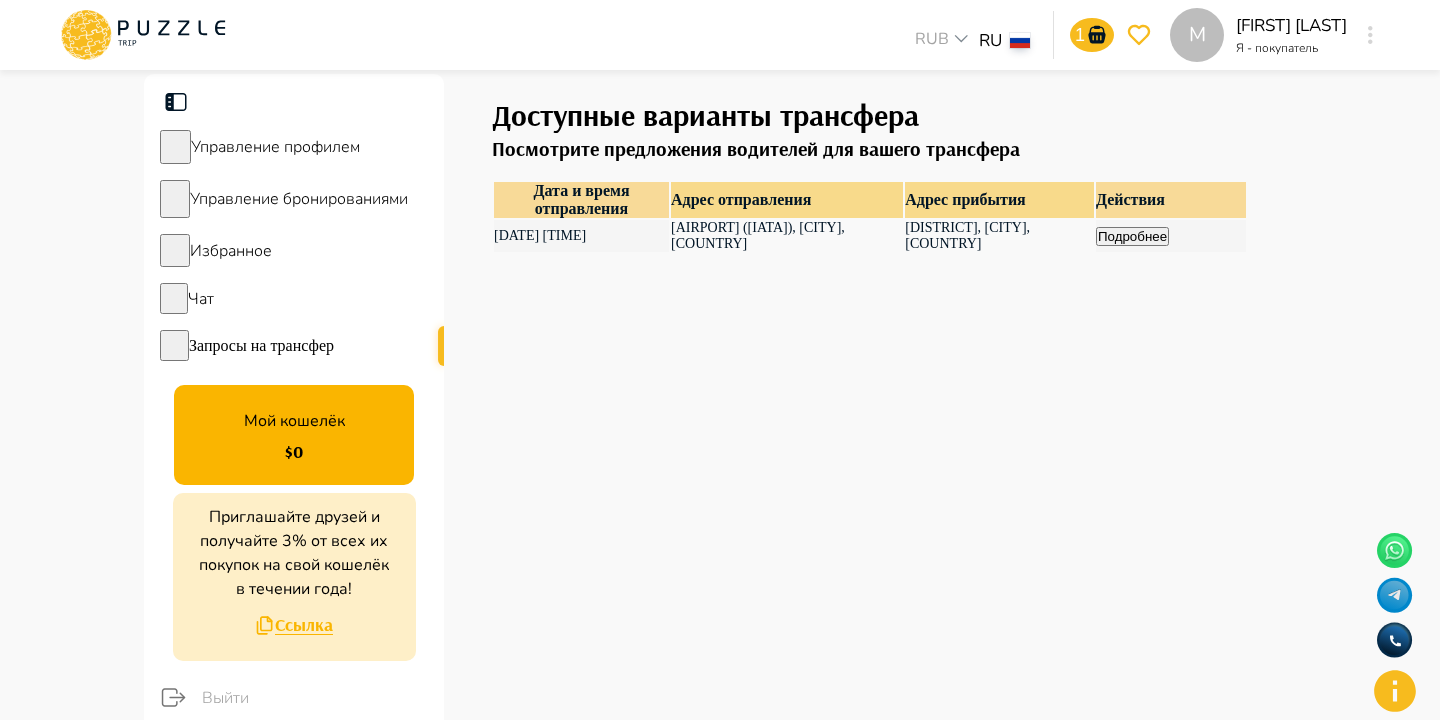 click on "Подробнее" at bounding box center [1132, 236] 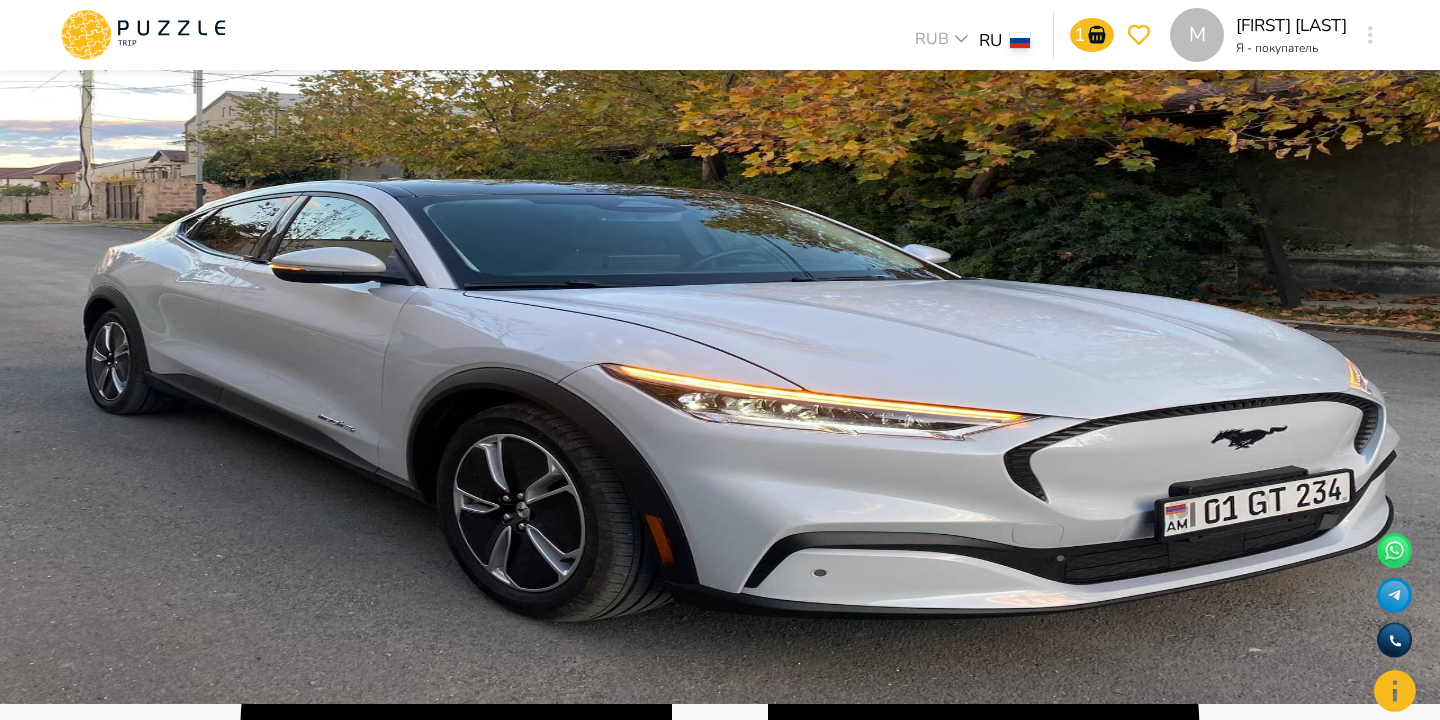 scroll, scrollTop: 0, scrollLeft: 0, axis: both 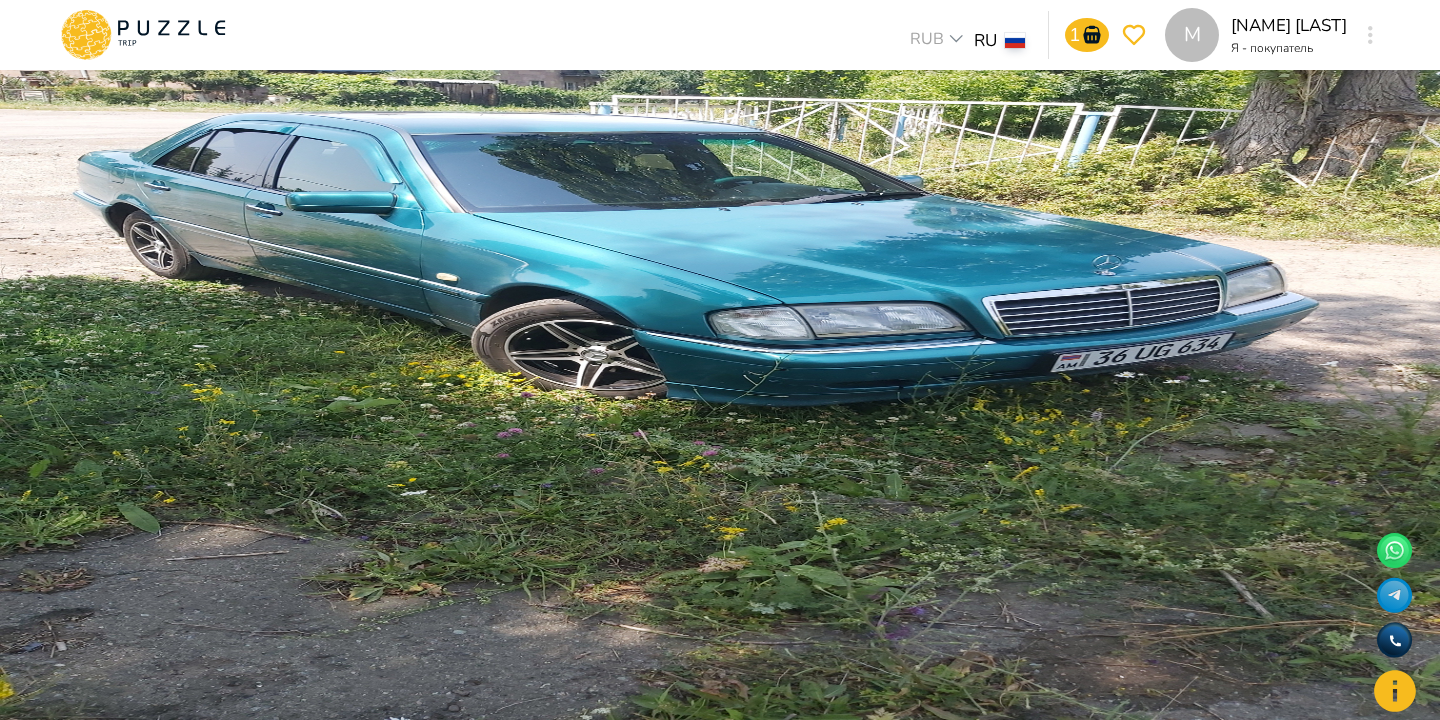 click at bounding box center (720, 106) 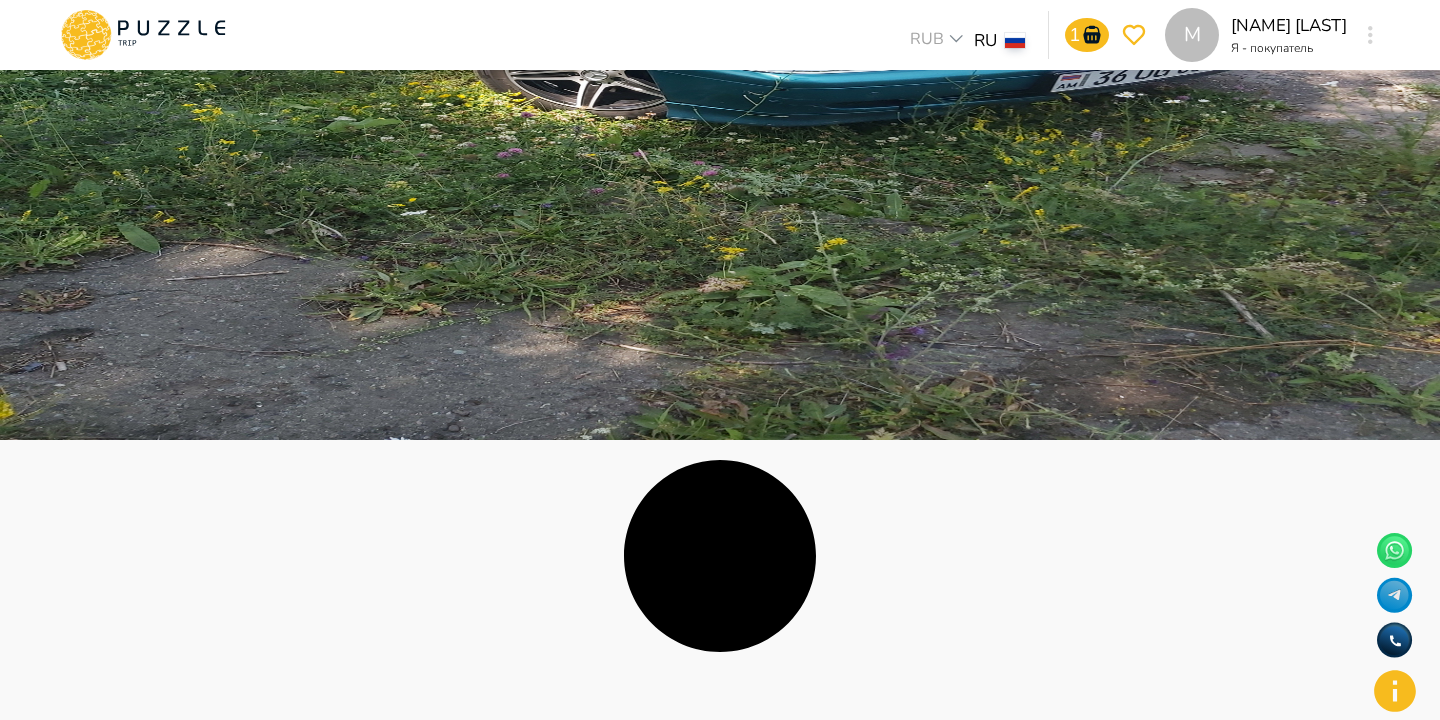 scroll, scrollTop: 0, scrollLeft: 0, axis: both 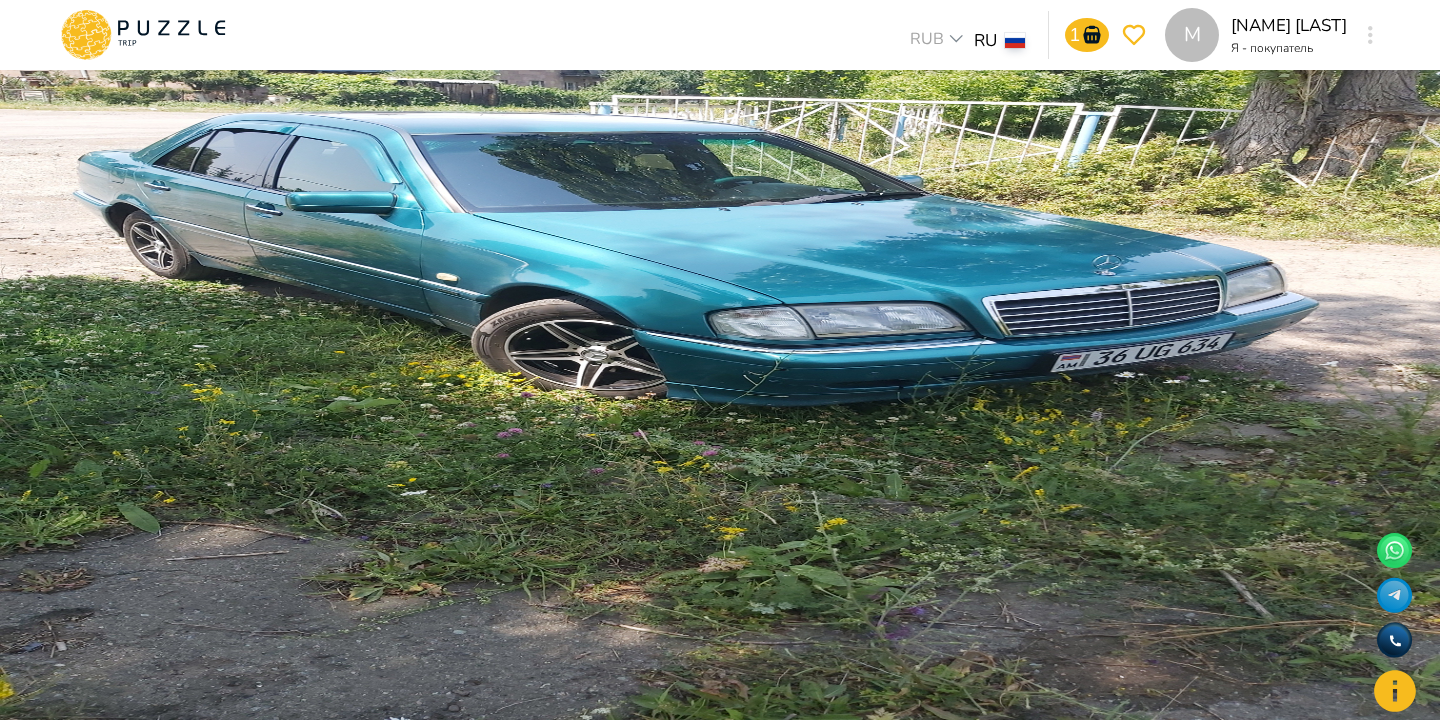 click at bounding box center [720, 106] 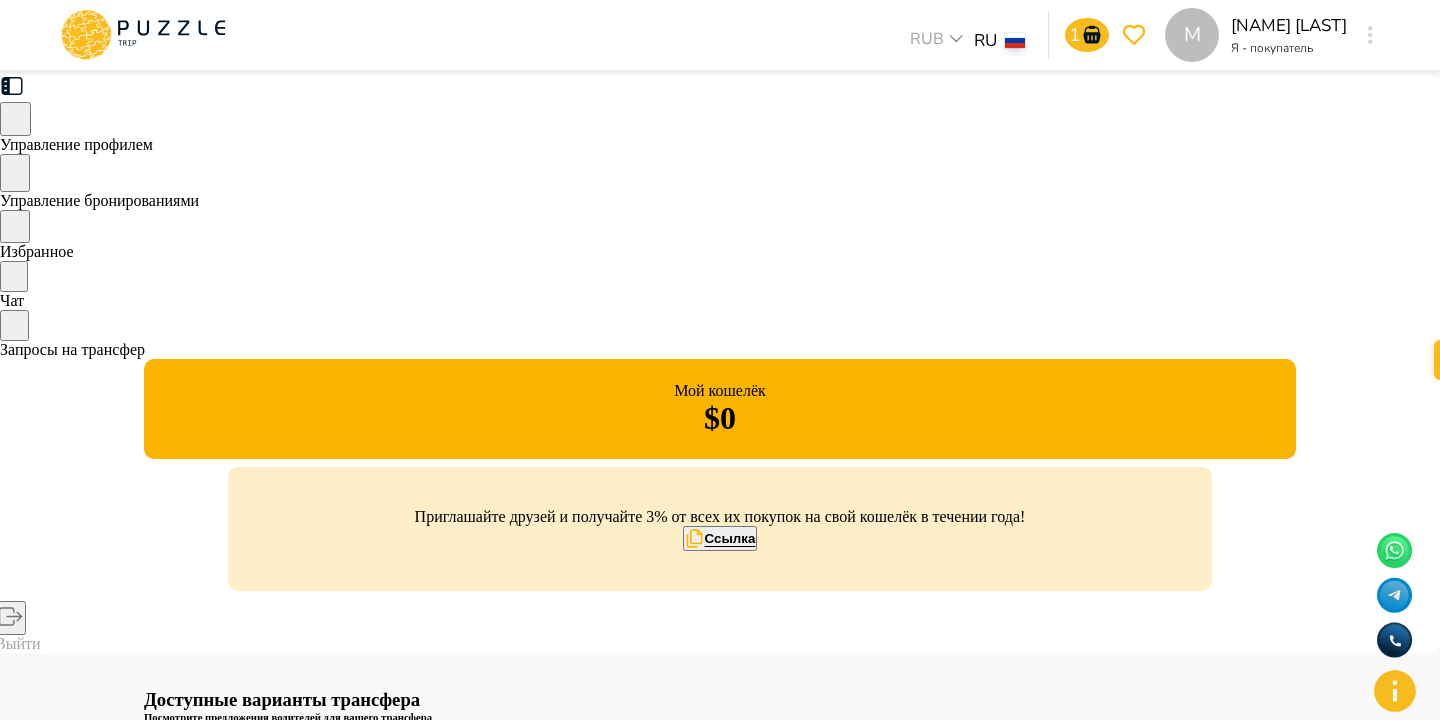 click on "1 M RUB *** RU   ** 1 M Margarita Kazaryan Я - покупатель M" at bounding box center [720, 35] 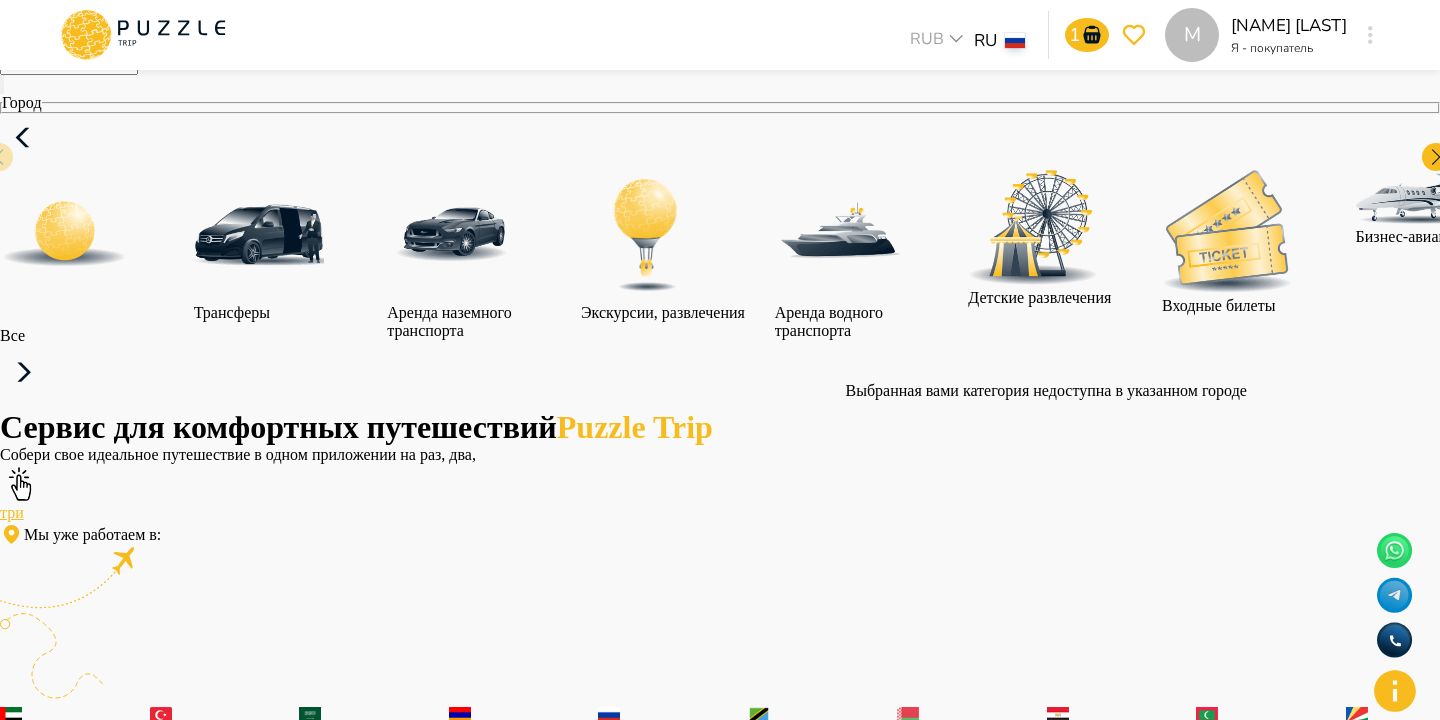 scroll, scrollTop: 0, scrollLeft: 0, axis: both 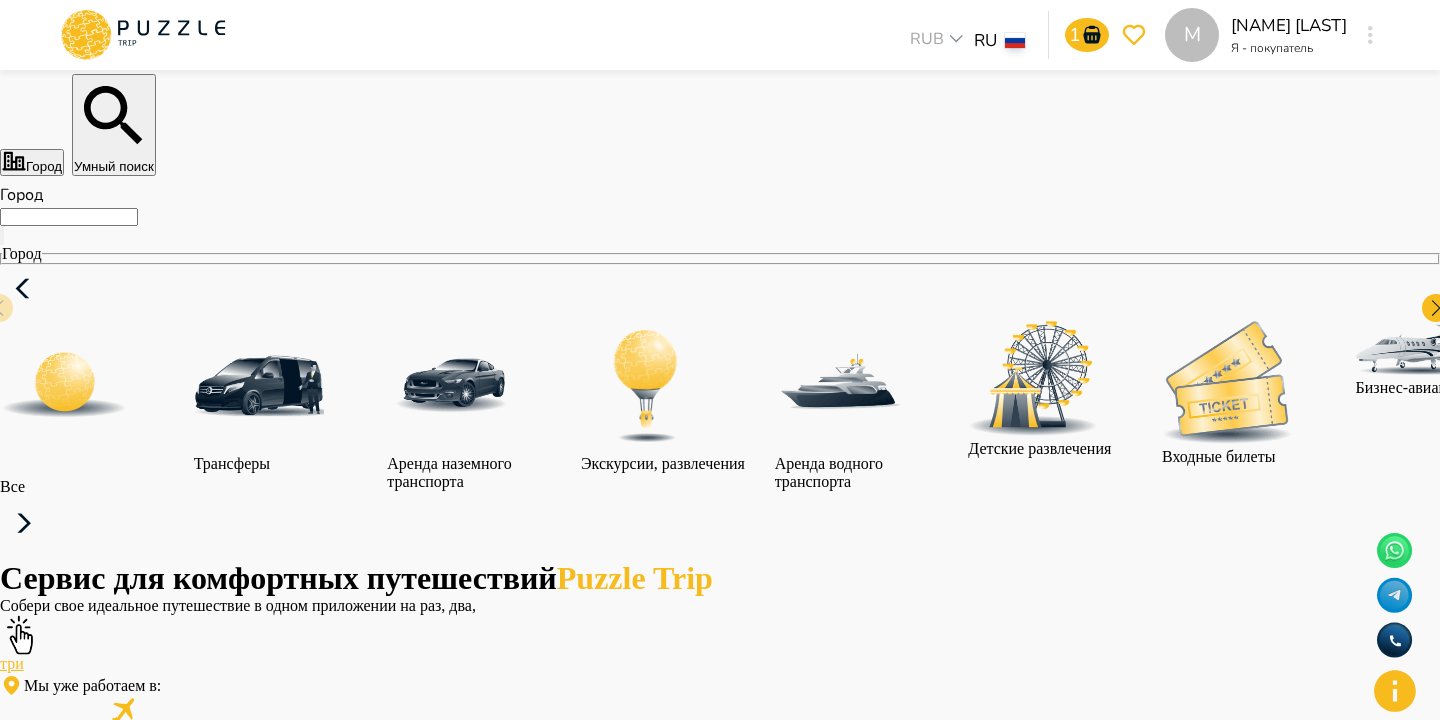 click 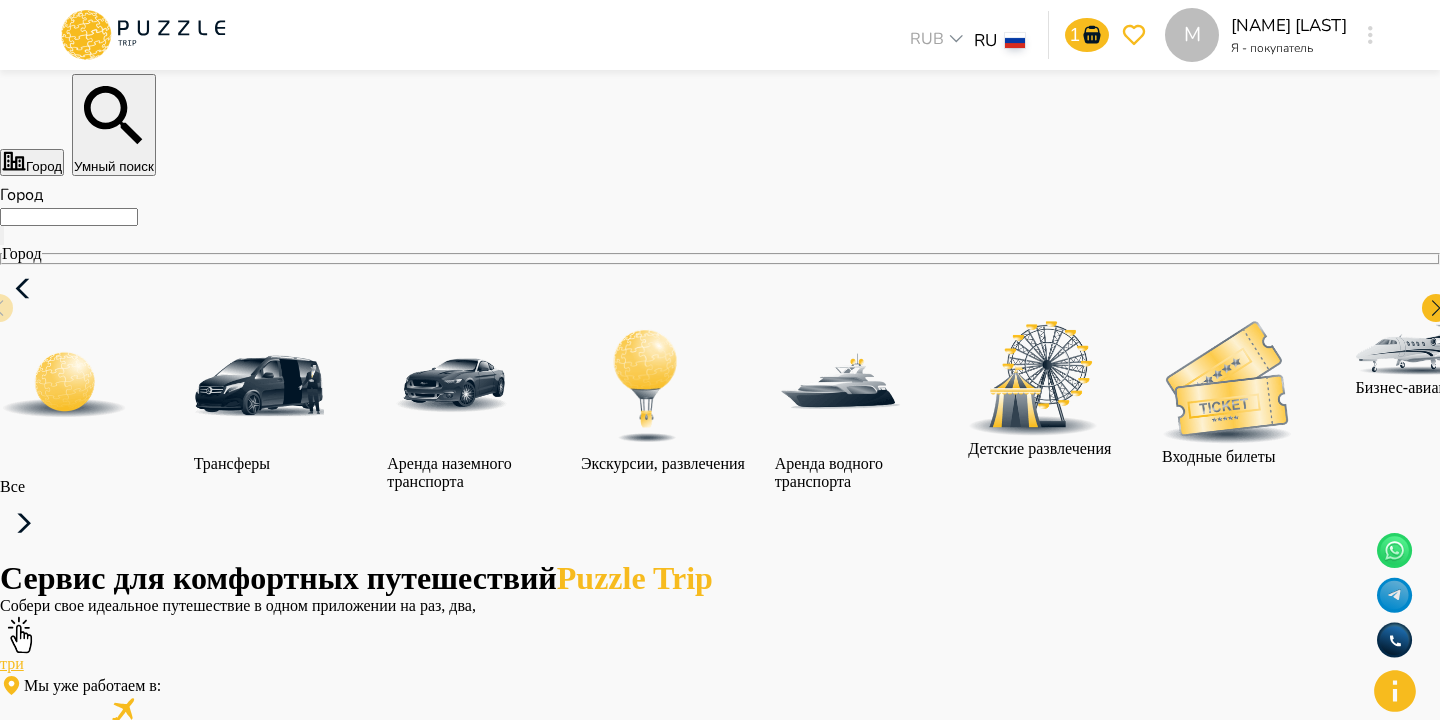 click on "Профиль" at bounding box center (720, 3818) 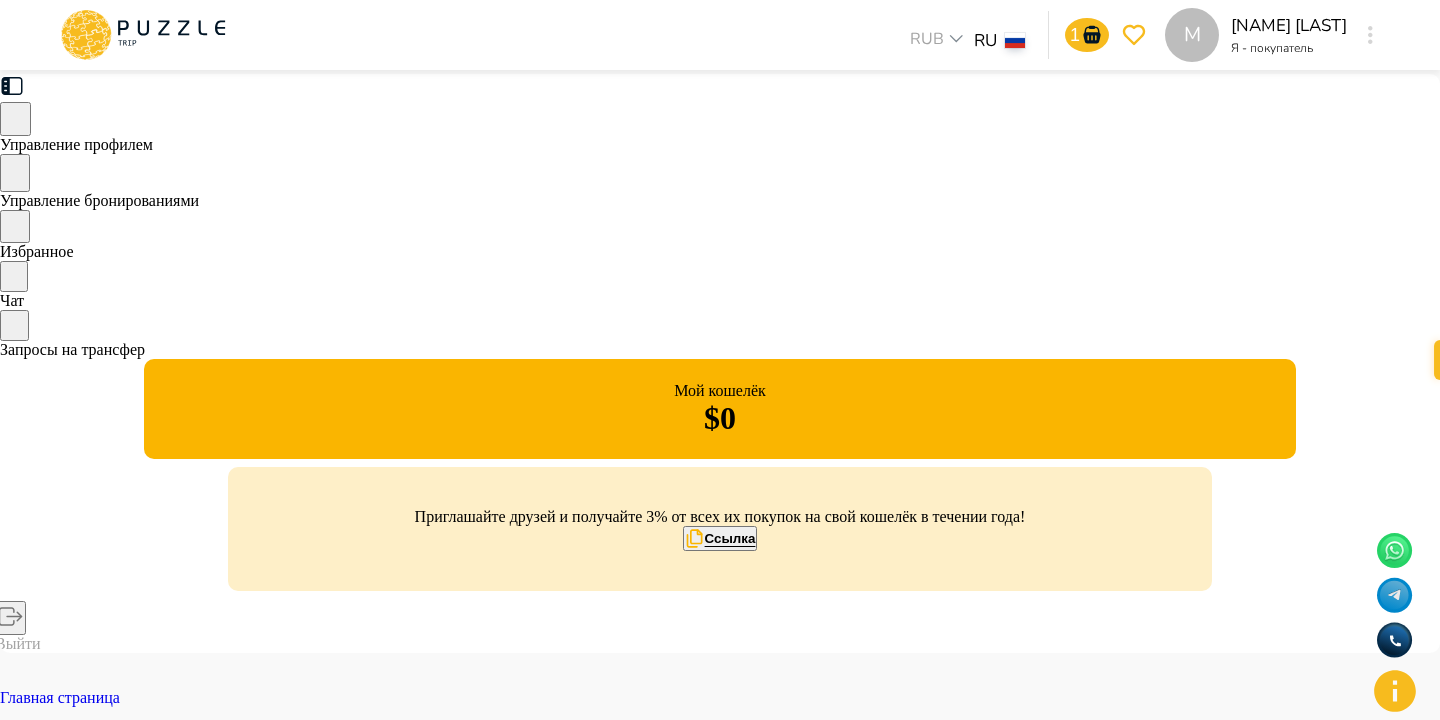 click on "Запросы на трансфер" at bounding box center (72, 349) 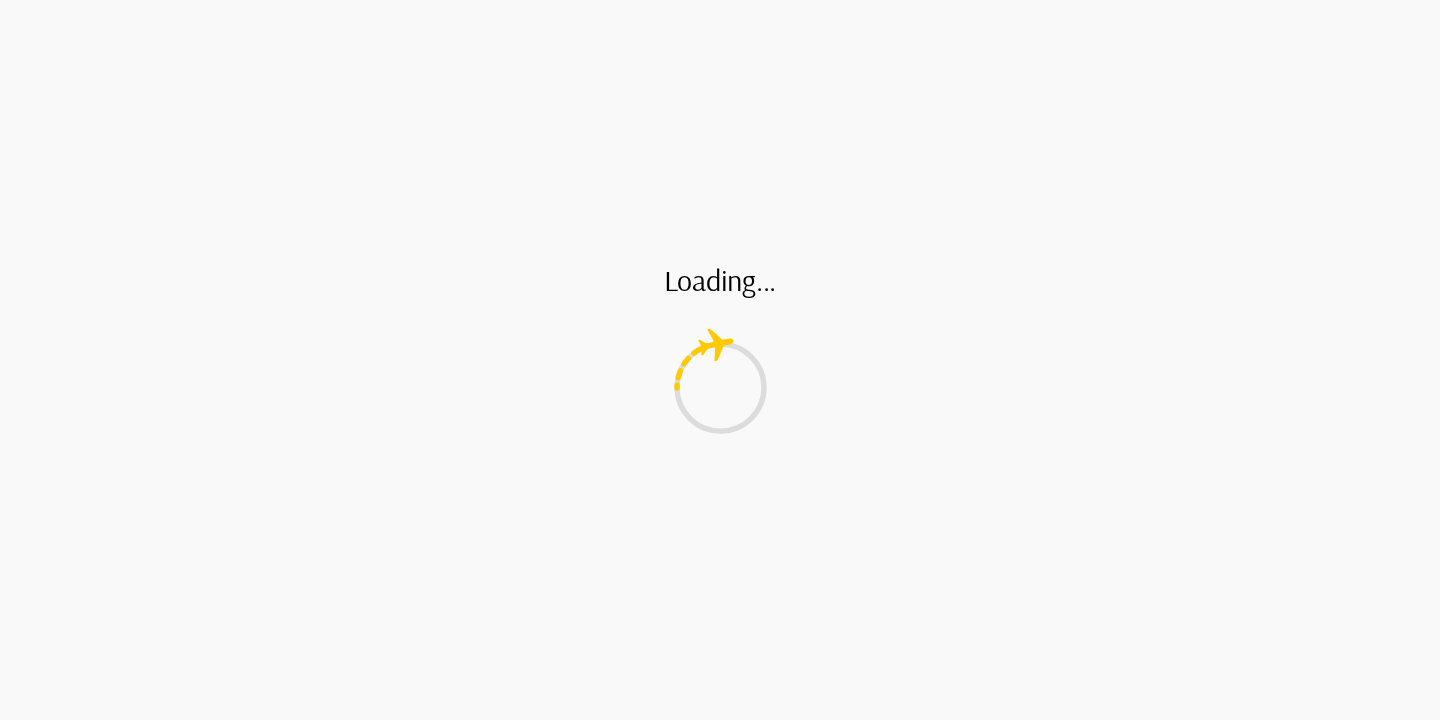 scroll, scrollTop: 0, scrollLeft: 0, axis: both 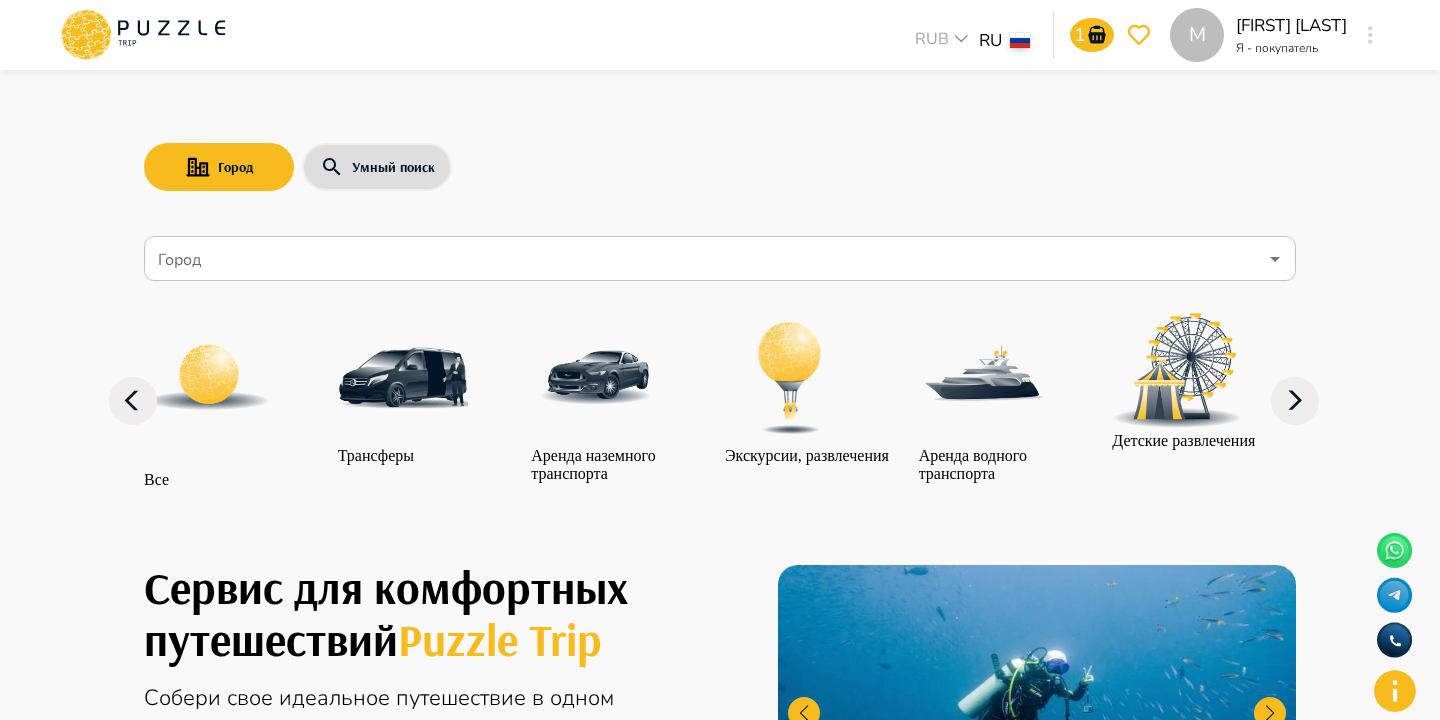 click 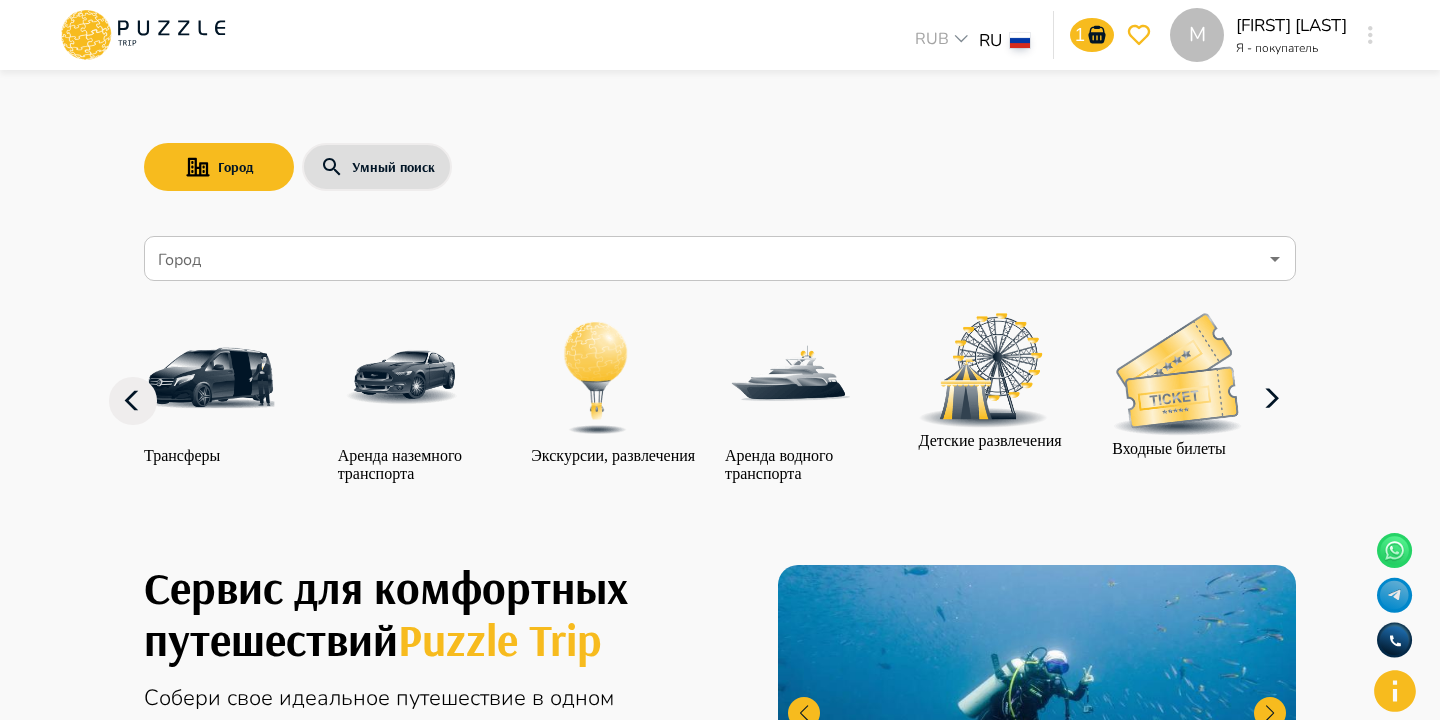 click 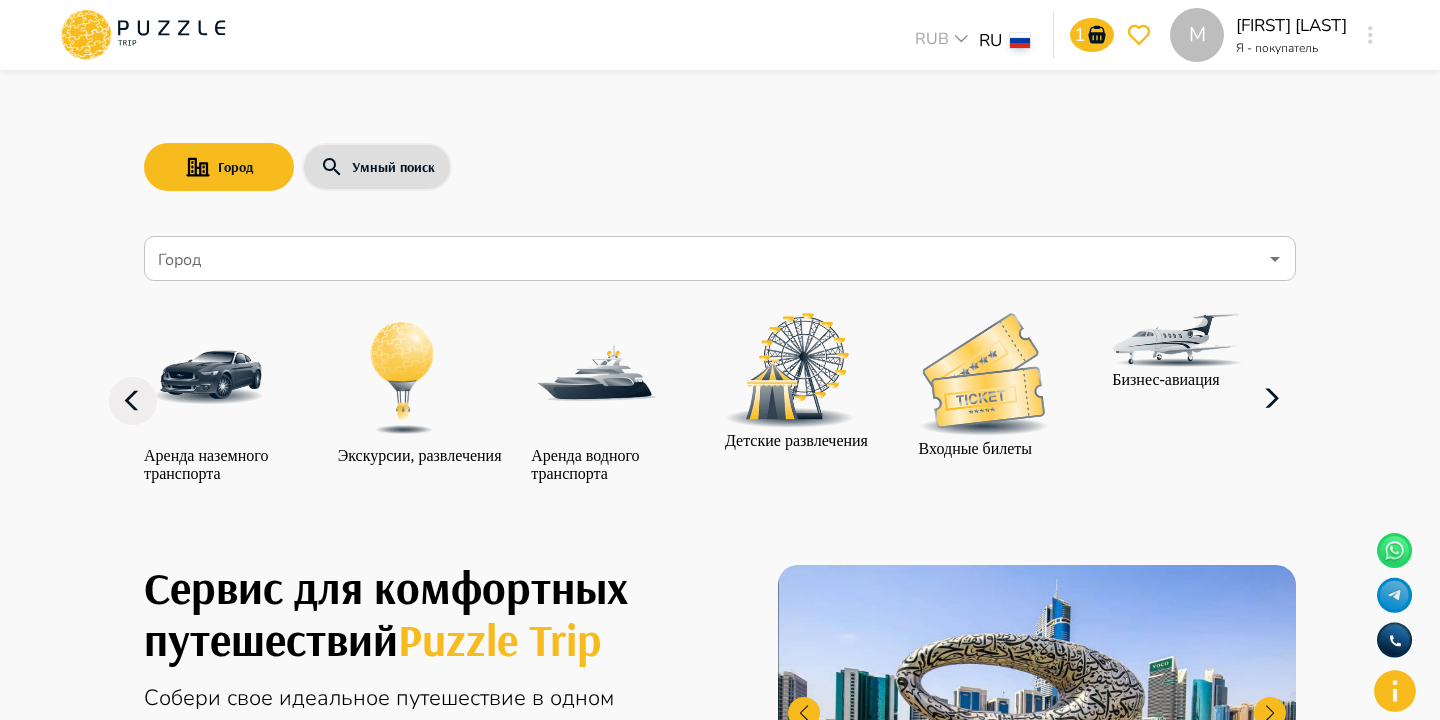 click 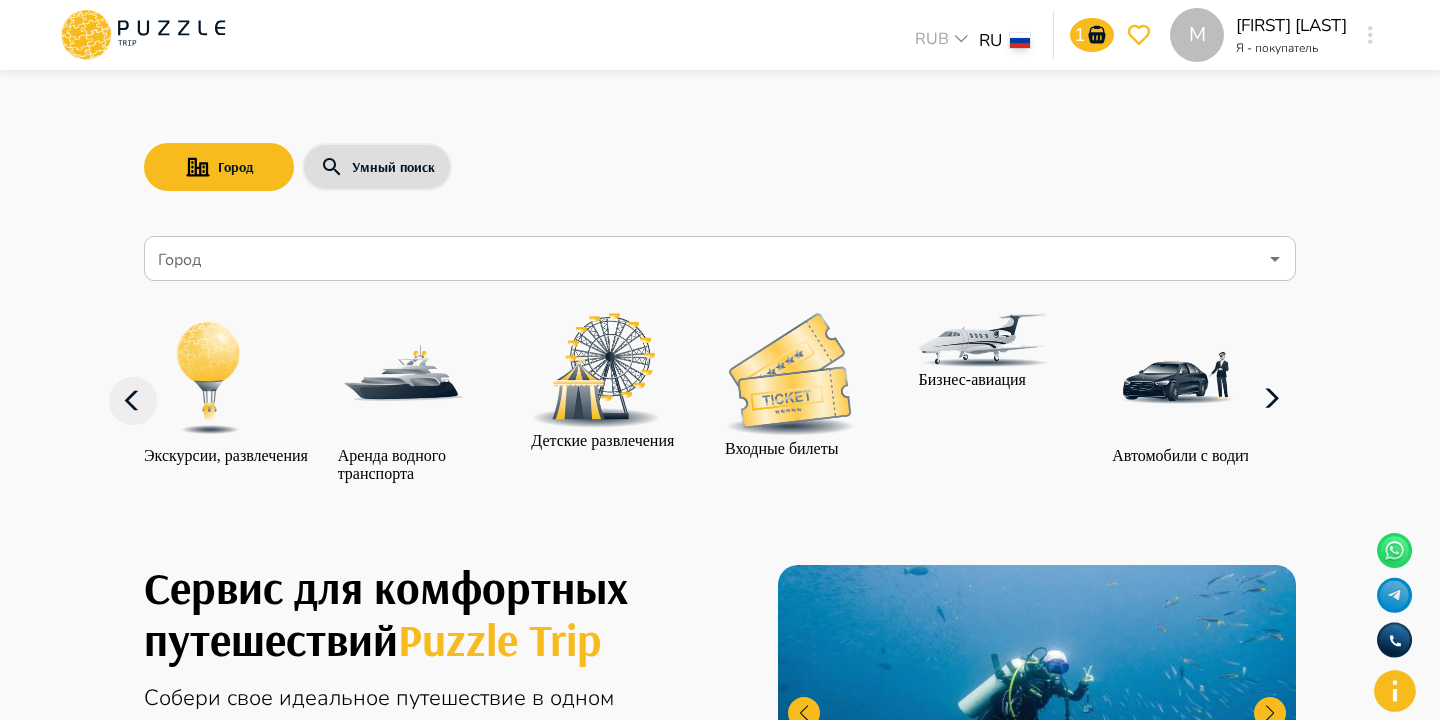 click on "Город" at bounding box center (705, 259) 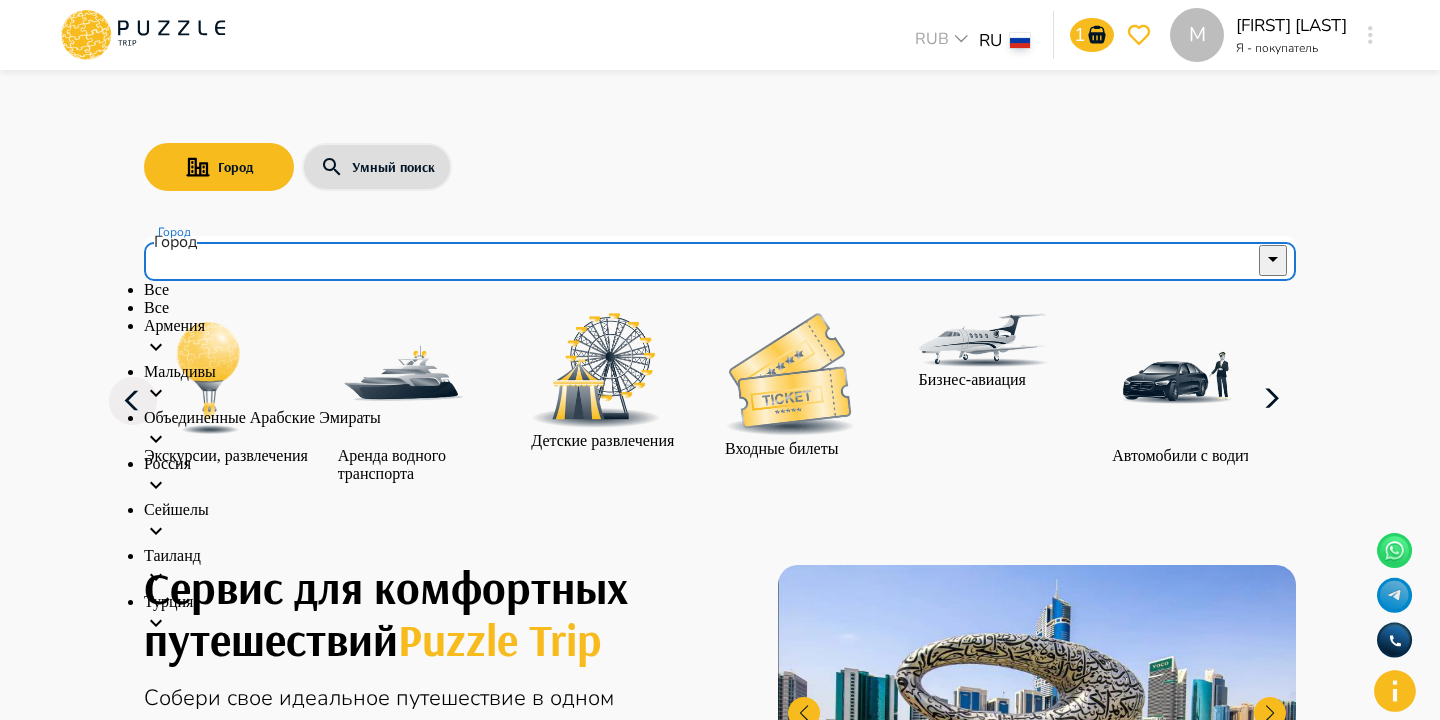 click on "Все" at bounding box center [720, 308] 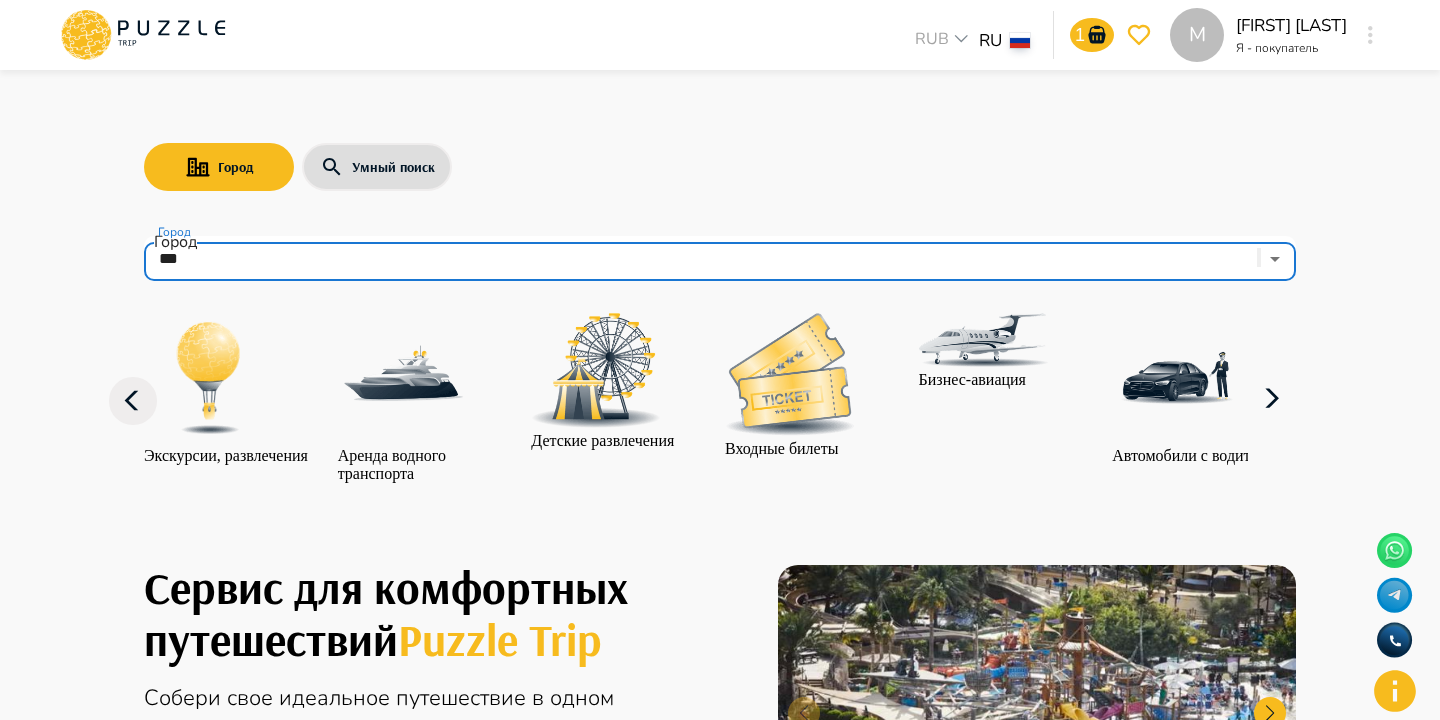 click at bounding box center (984, 342) 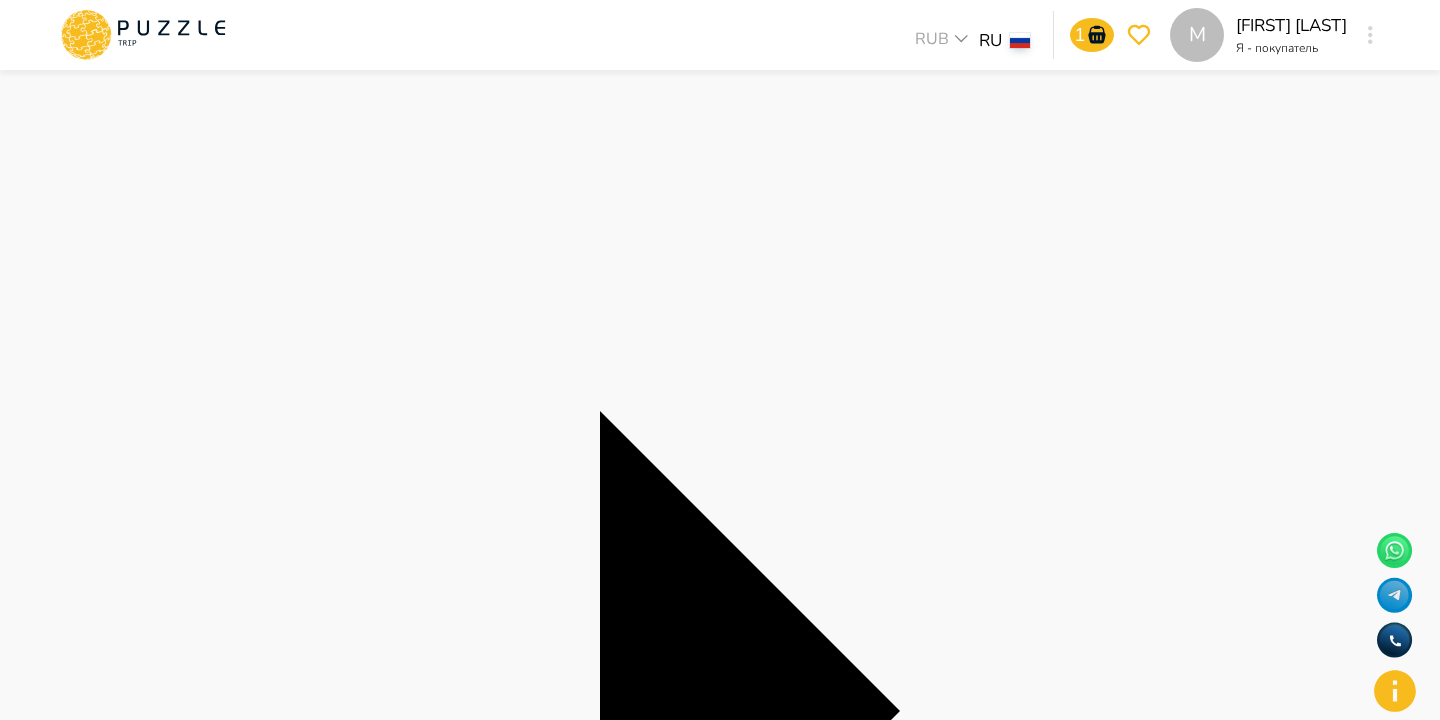 scroll, scrollTop: 152, scrollLeft: 0, axis: vertical 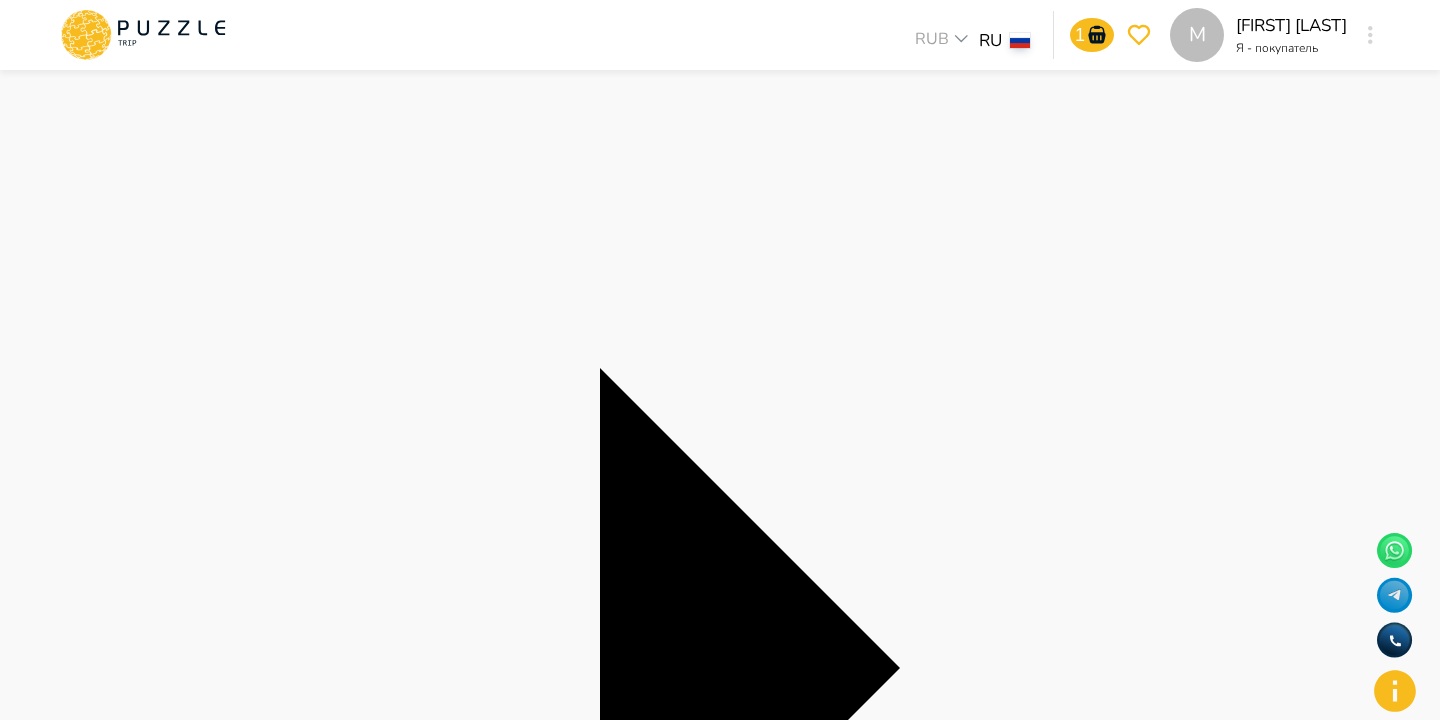click on "Самолеты" at bounding box center (282, 3054) 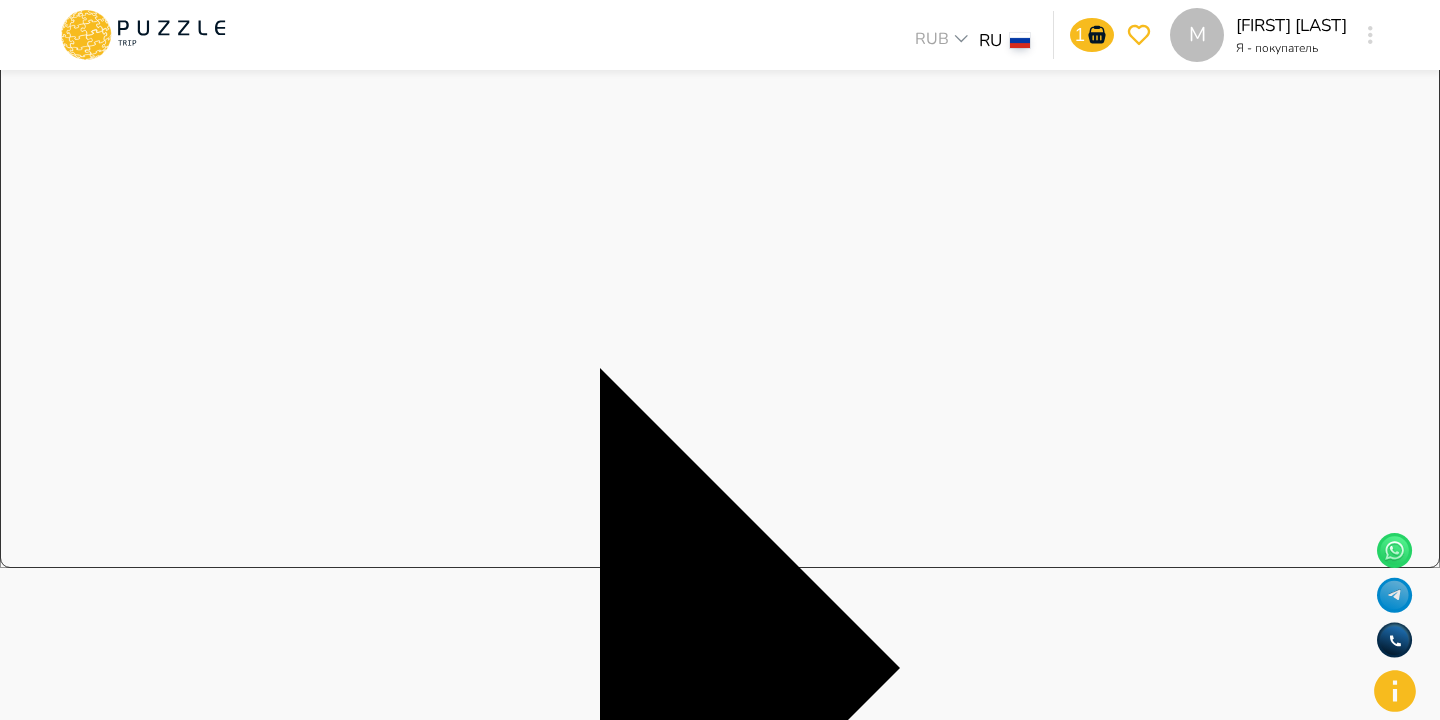 click 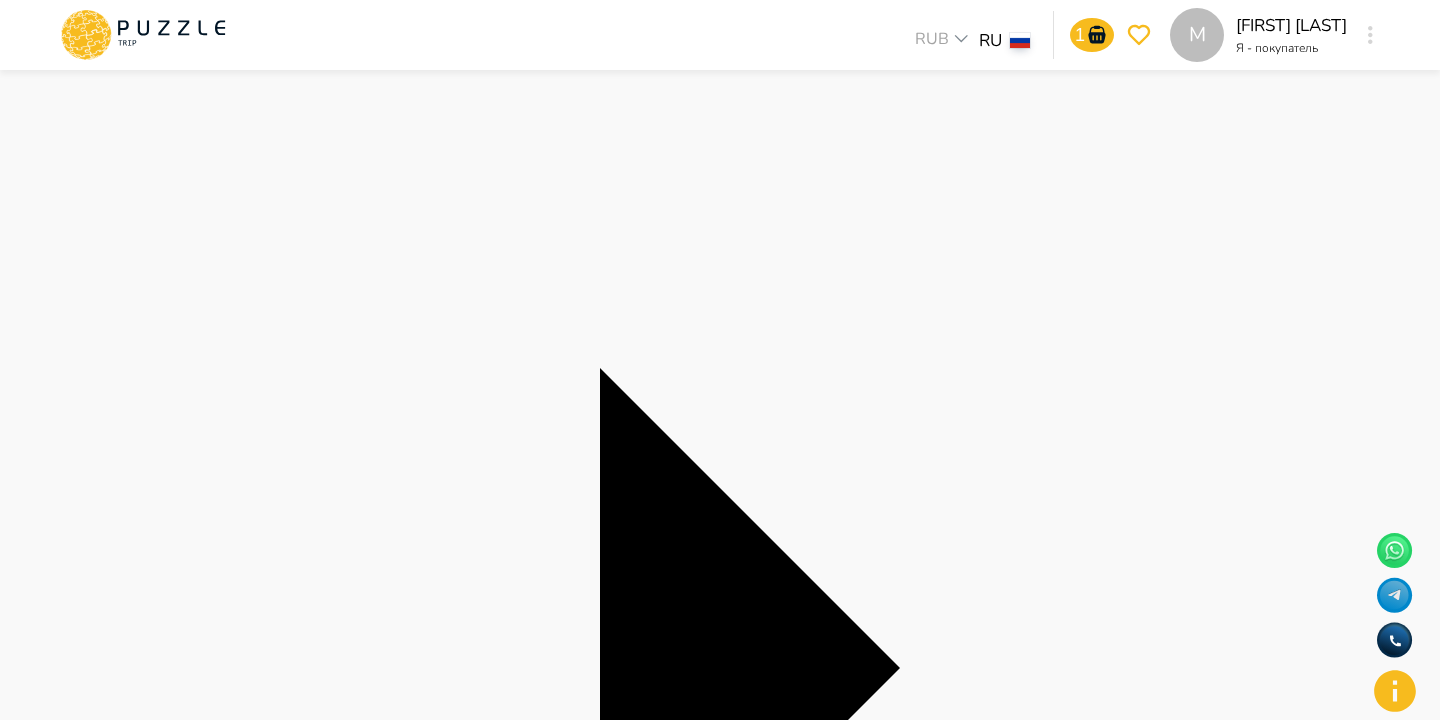 click on "Найти" at bounding box center (21, 3185) 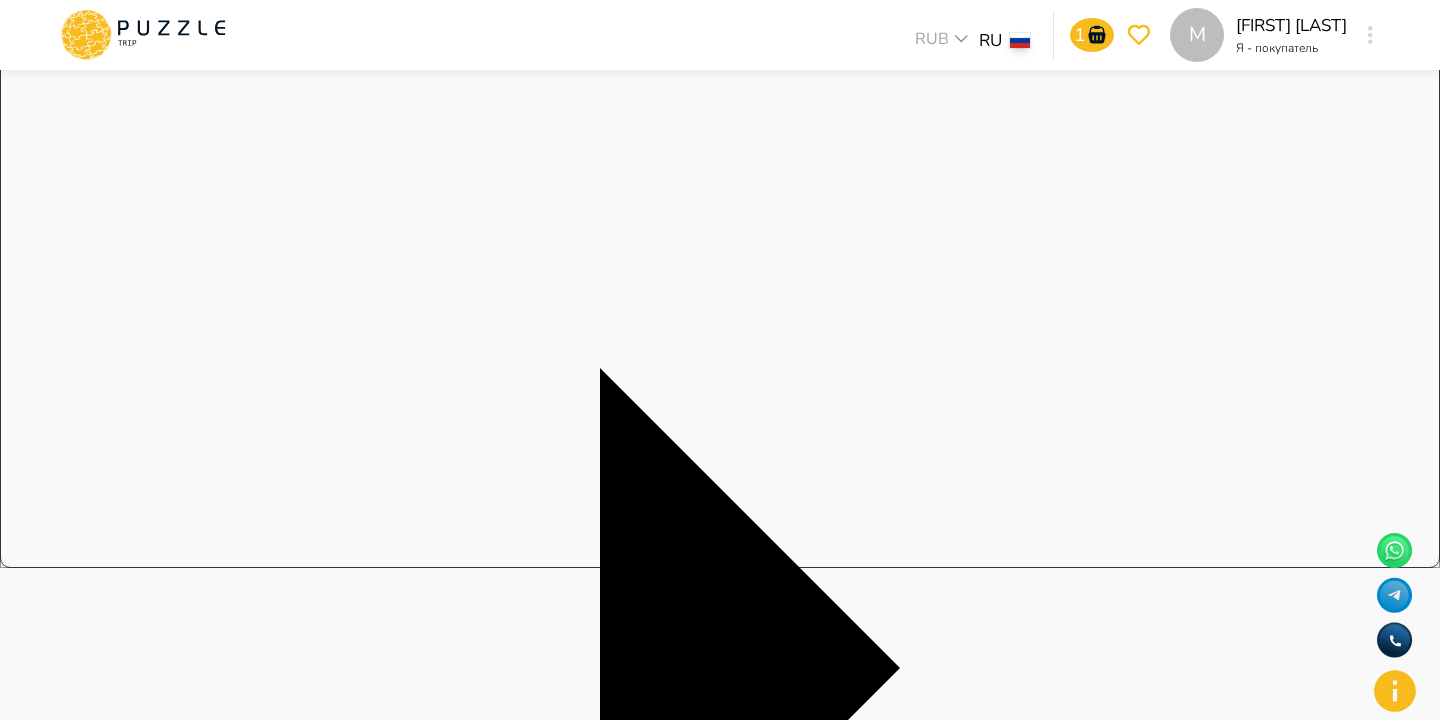 click 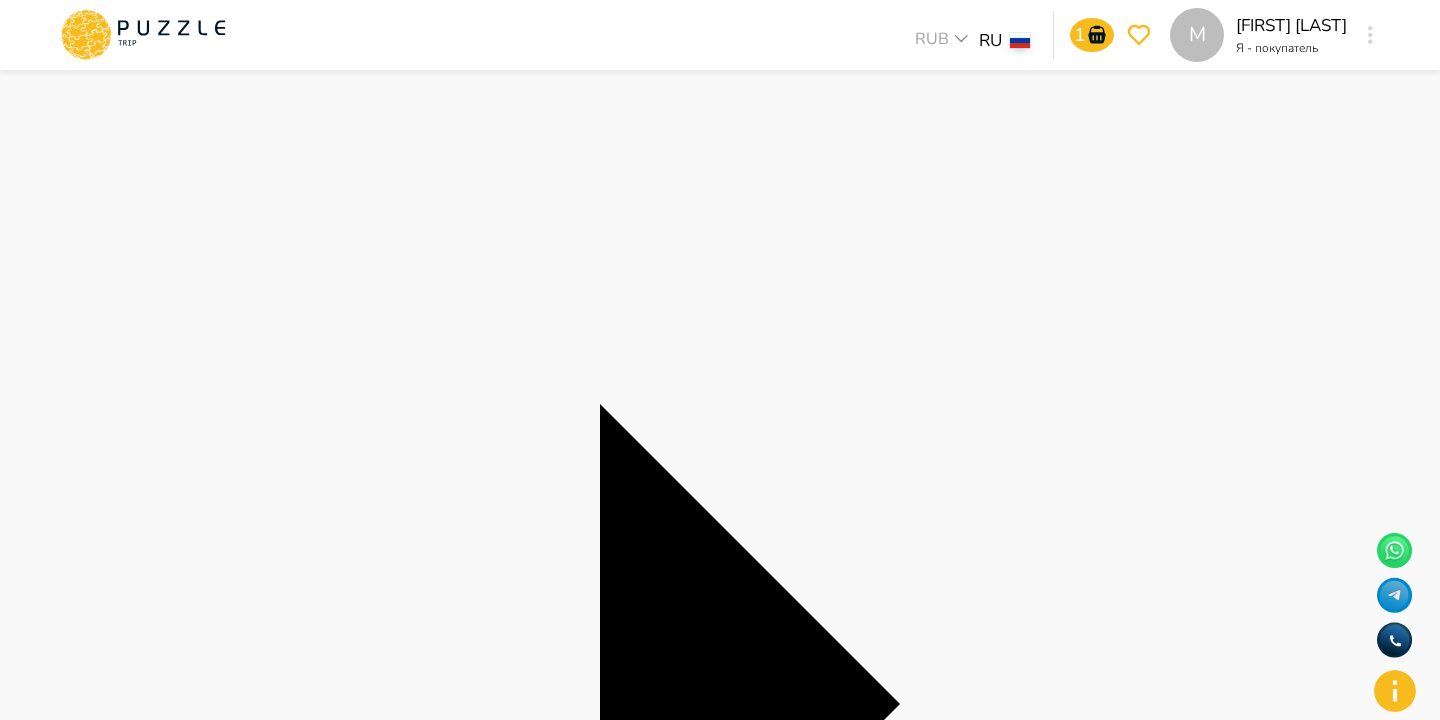 scroll, scrollTop: 124, scrollLeft: 0, axis: vertical 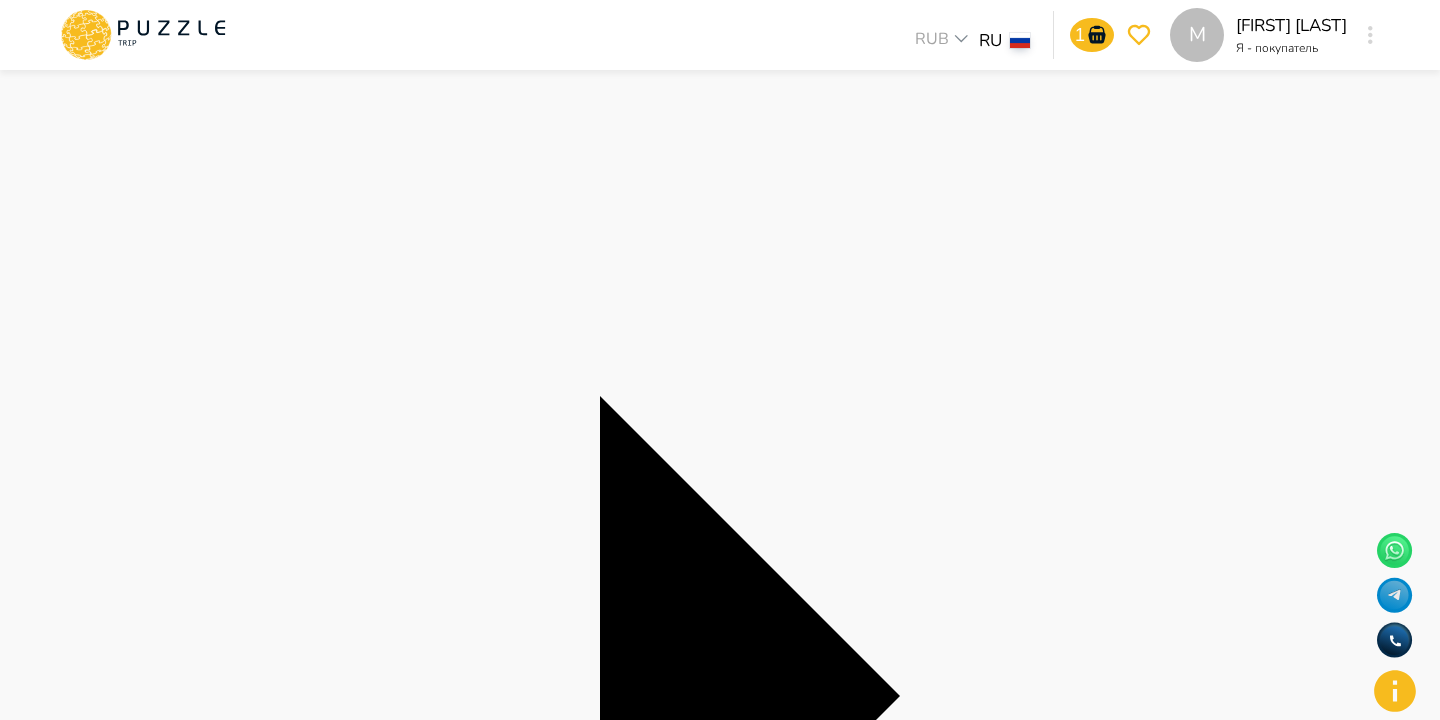 click on "Найти" at bounding box center (21, 3213) 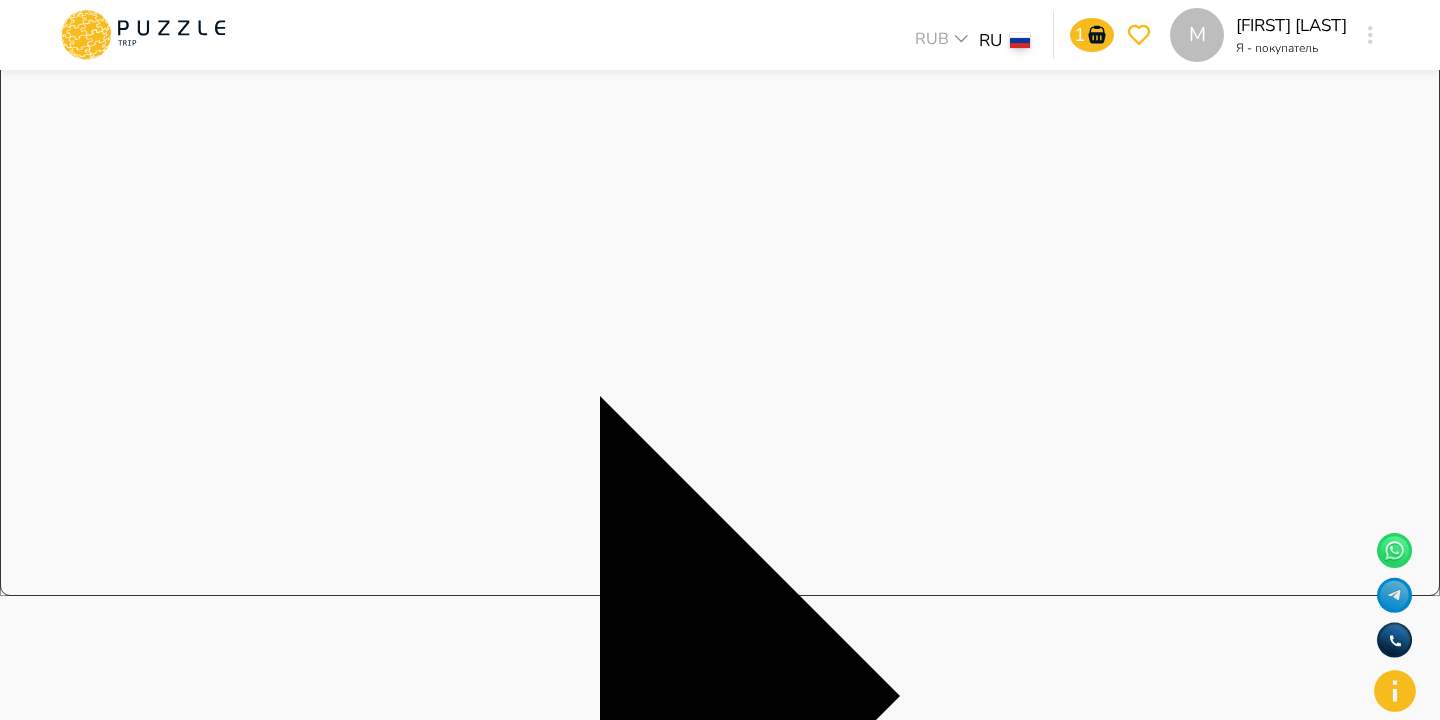 click 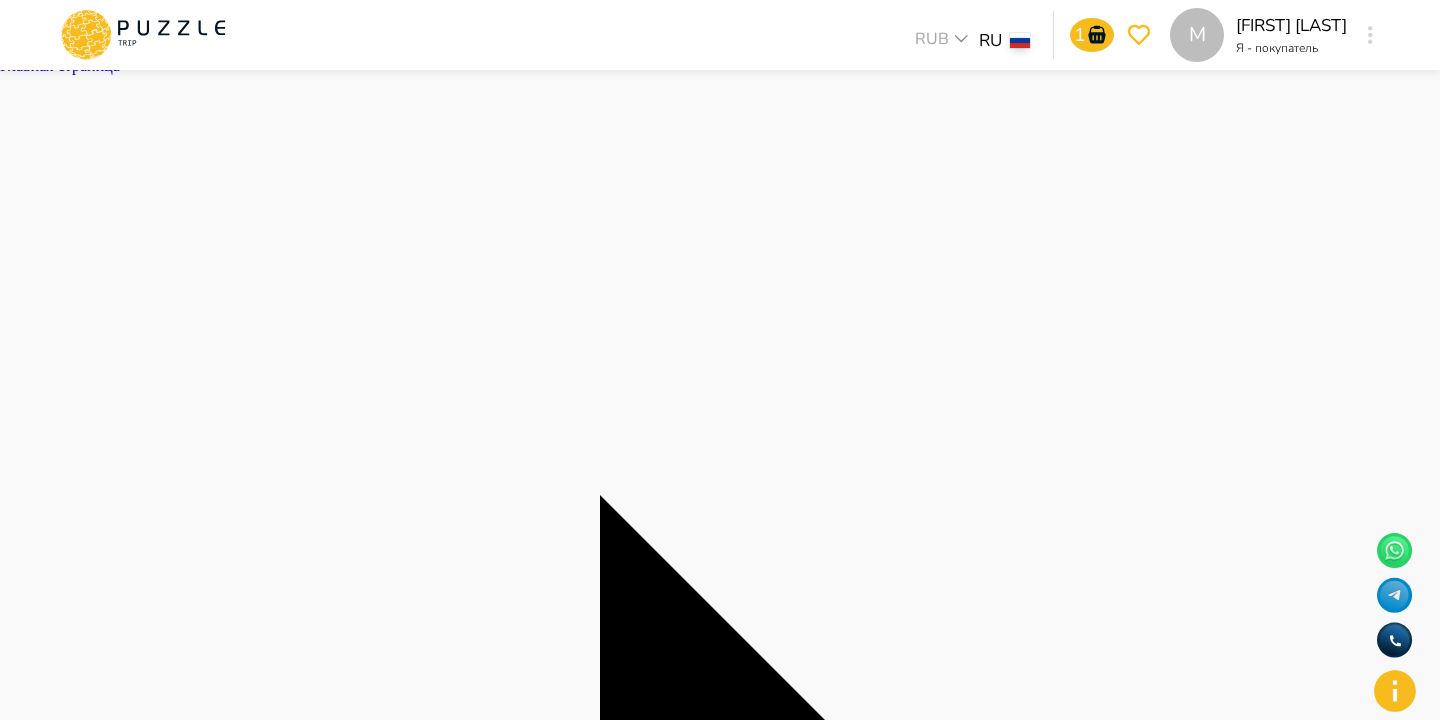 scroll, scrollTop: 0, scrollLeft: 0, axis: both 